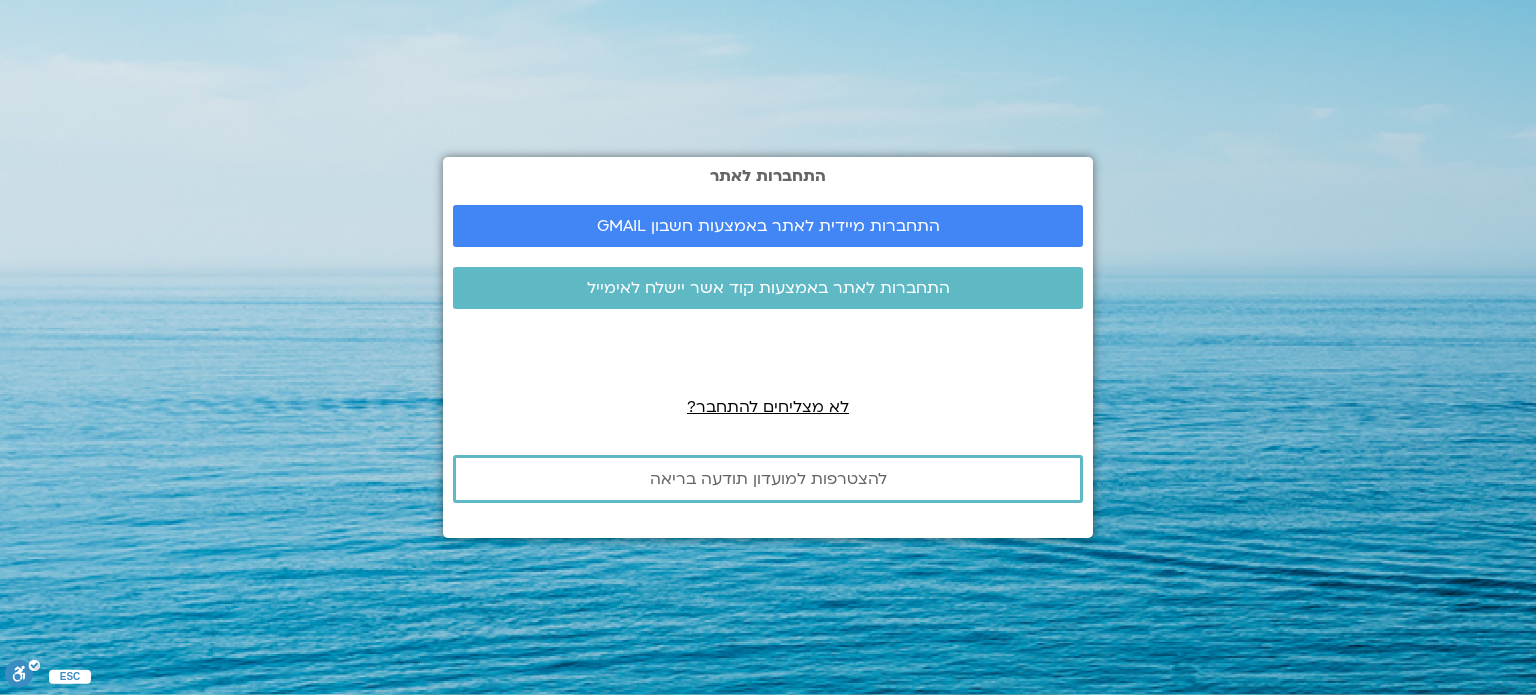 scroll, scrollTop: 0, scrollLeft: 0, axis: both 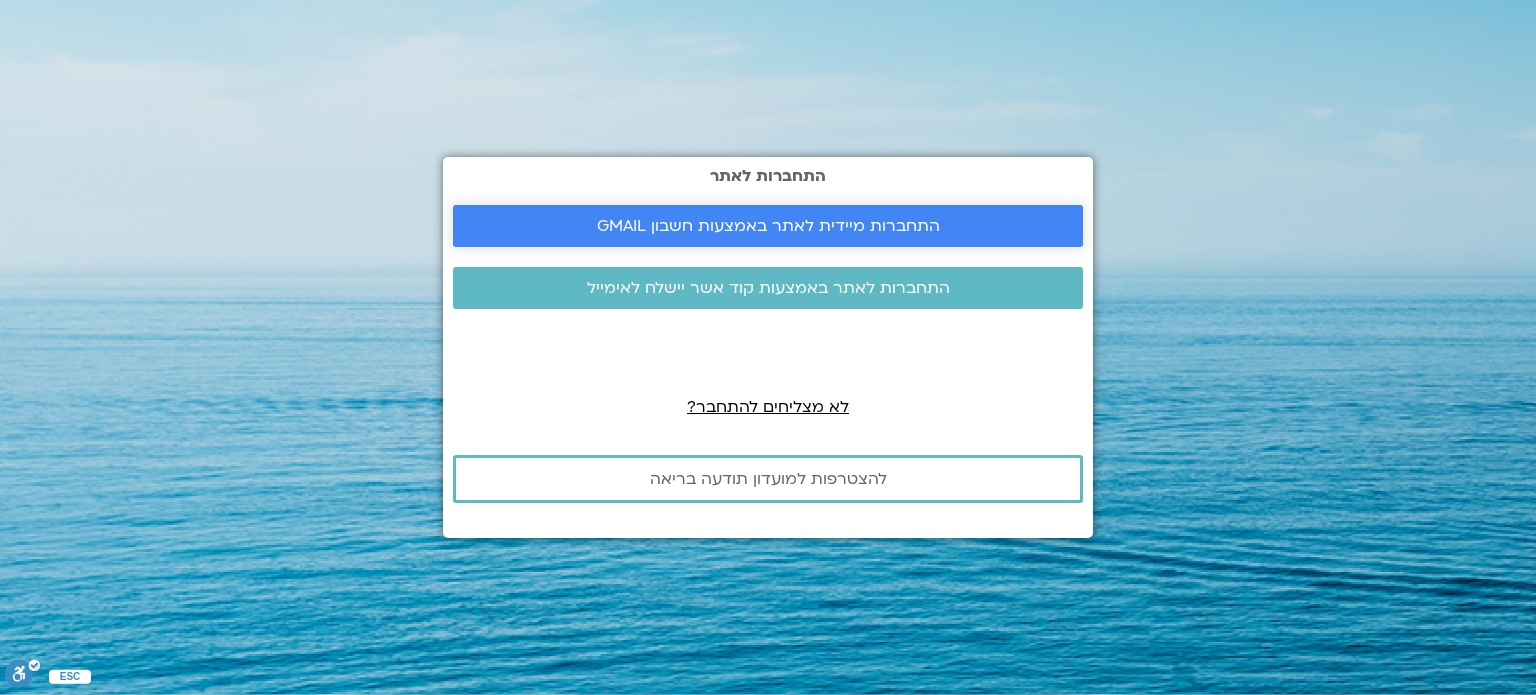 click on "התחברות מיידית לאתר באמצעות חשבון GMAIL" at bounding box center [768, 226] 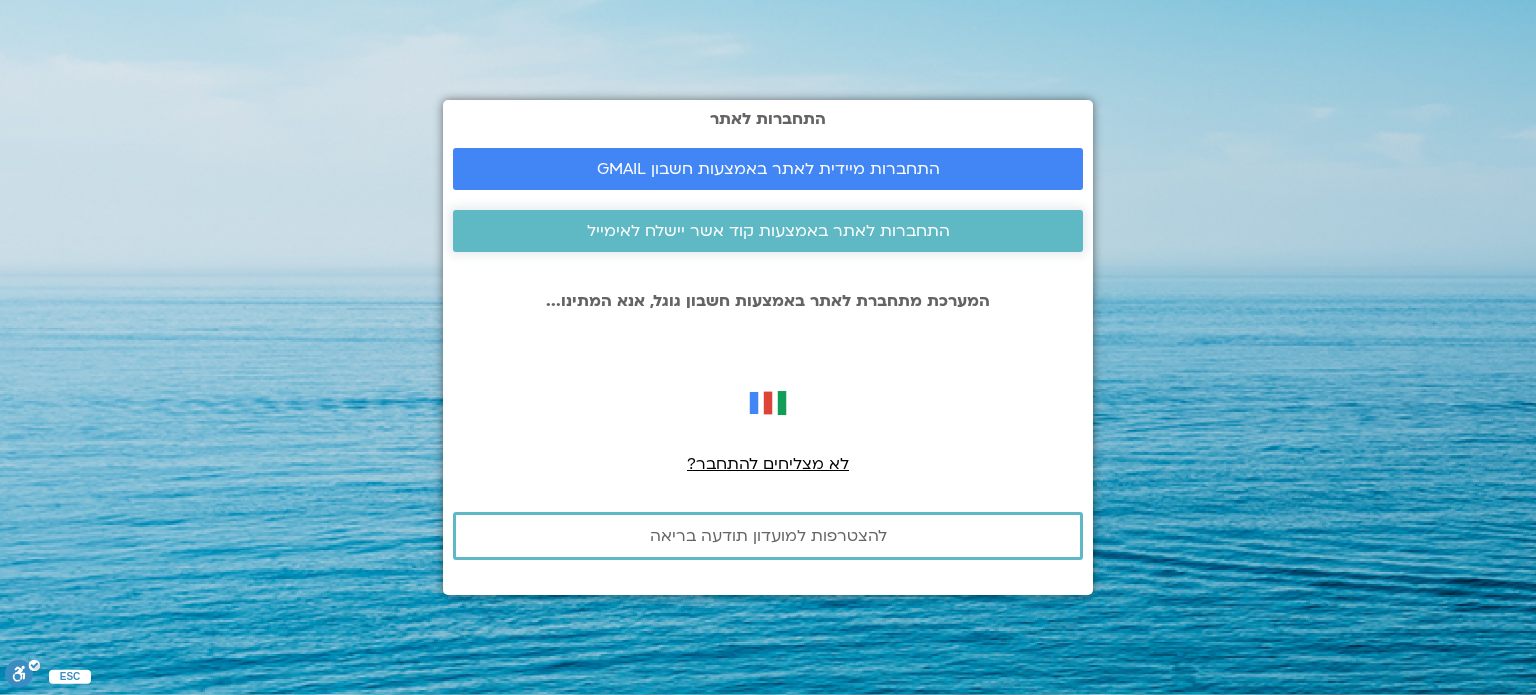 click on "התחברות לאתר באמצעות קוד אשר יישלח לאימייל" at bounding box center [768, 231] 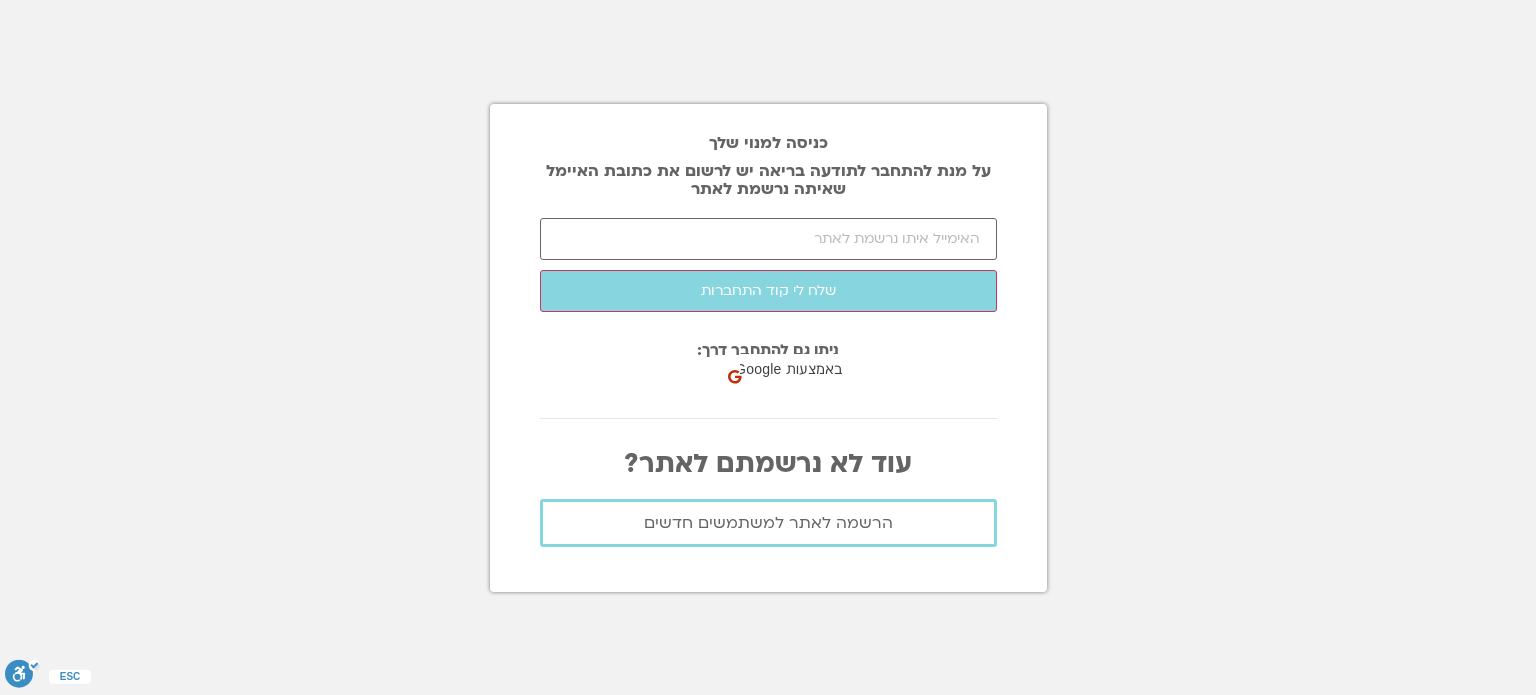 scroll, scrollTop: 0, scrollLeft: 0, axis: both 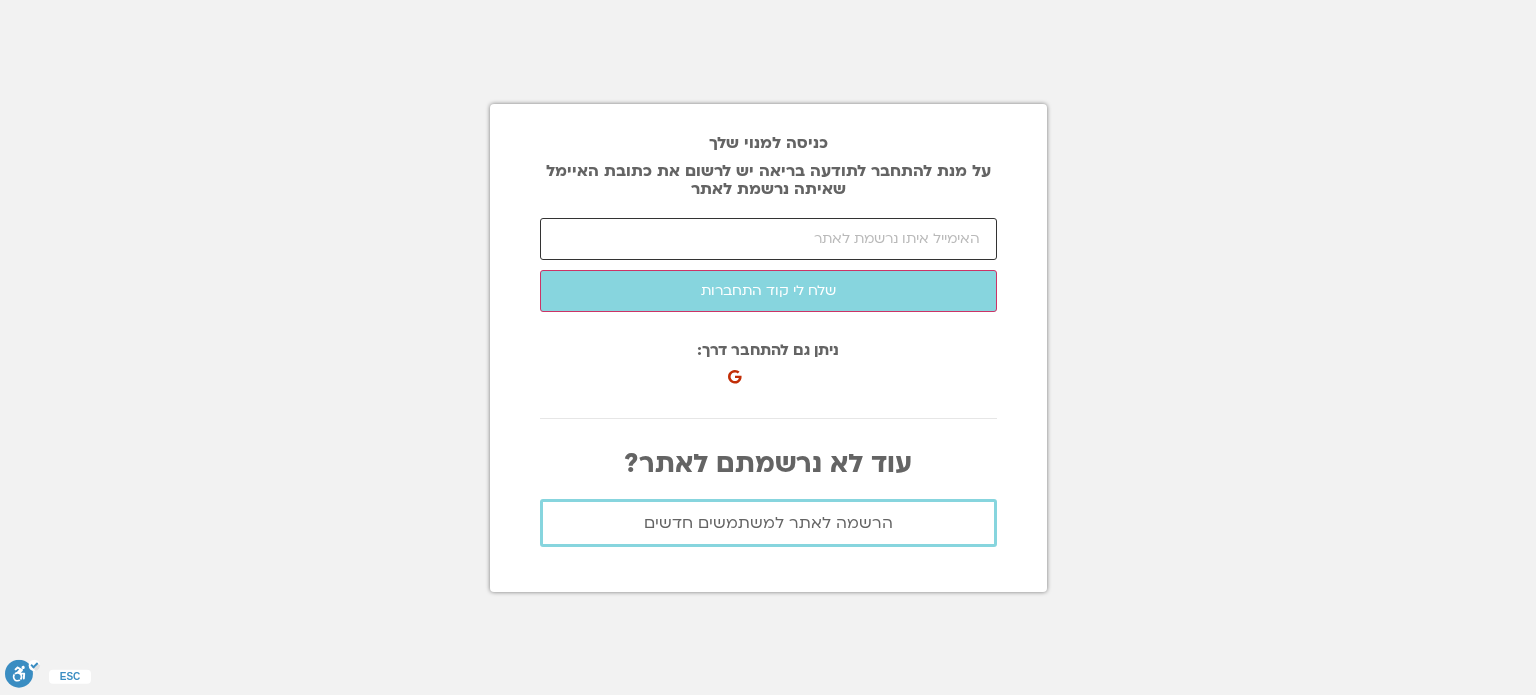 click at bounding box center (768, 239) 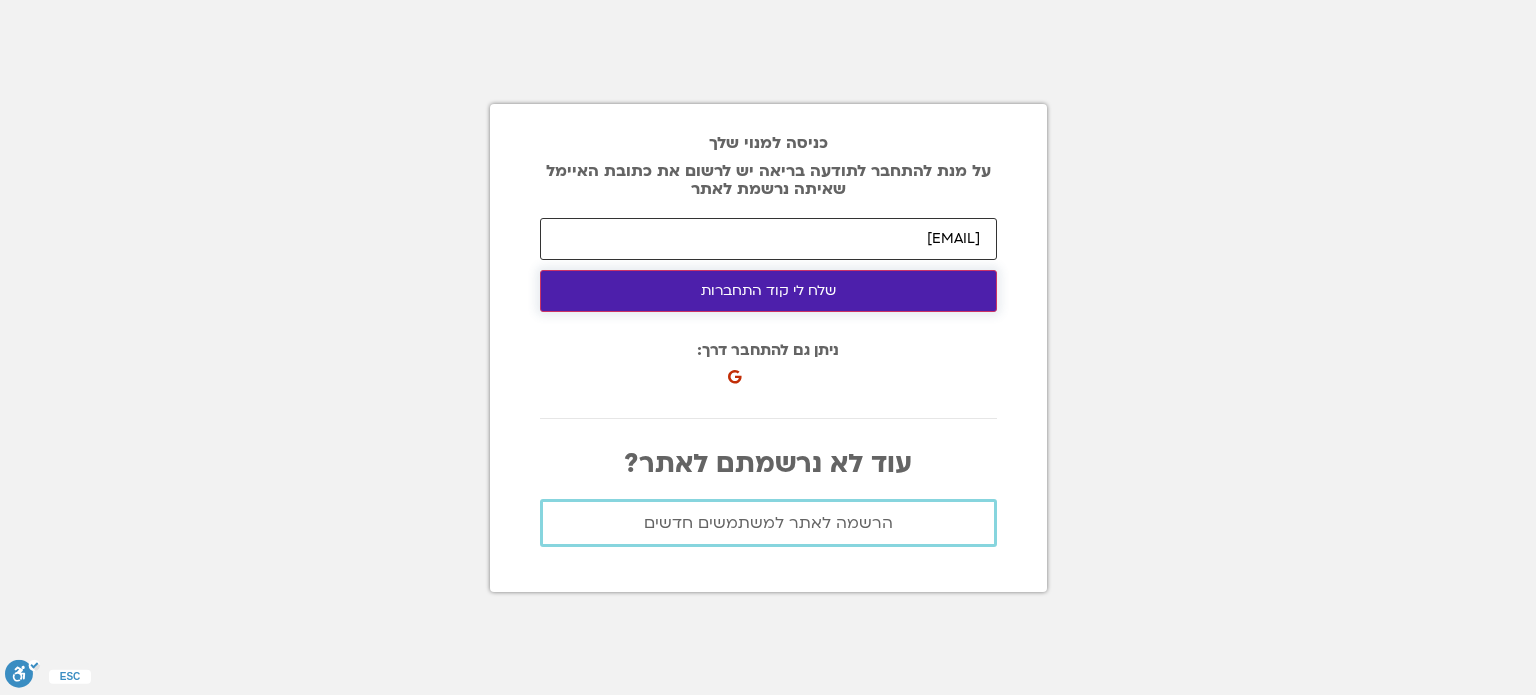 type on "[EMAIL]" 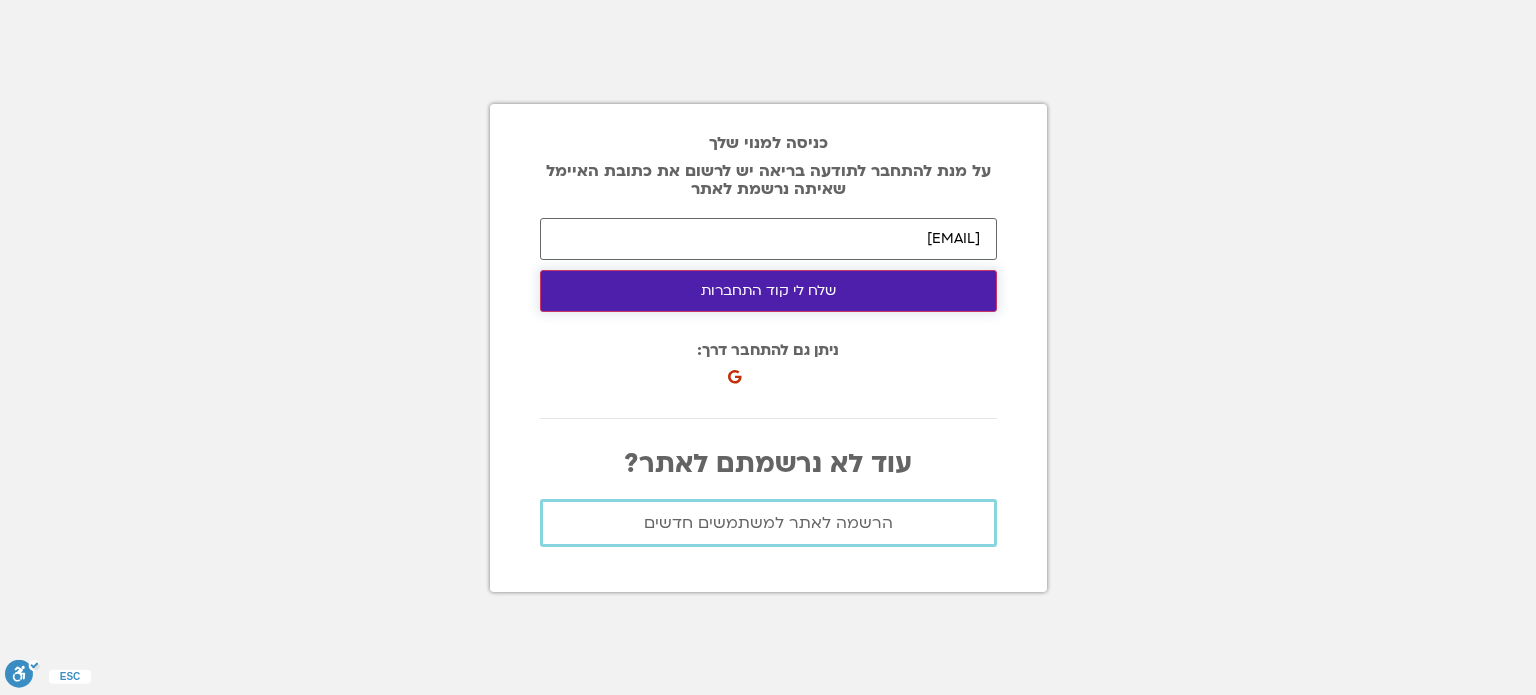 click on "שלח לי קוד התחברות" at bounding box center [768, 291] 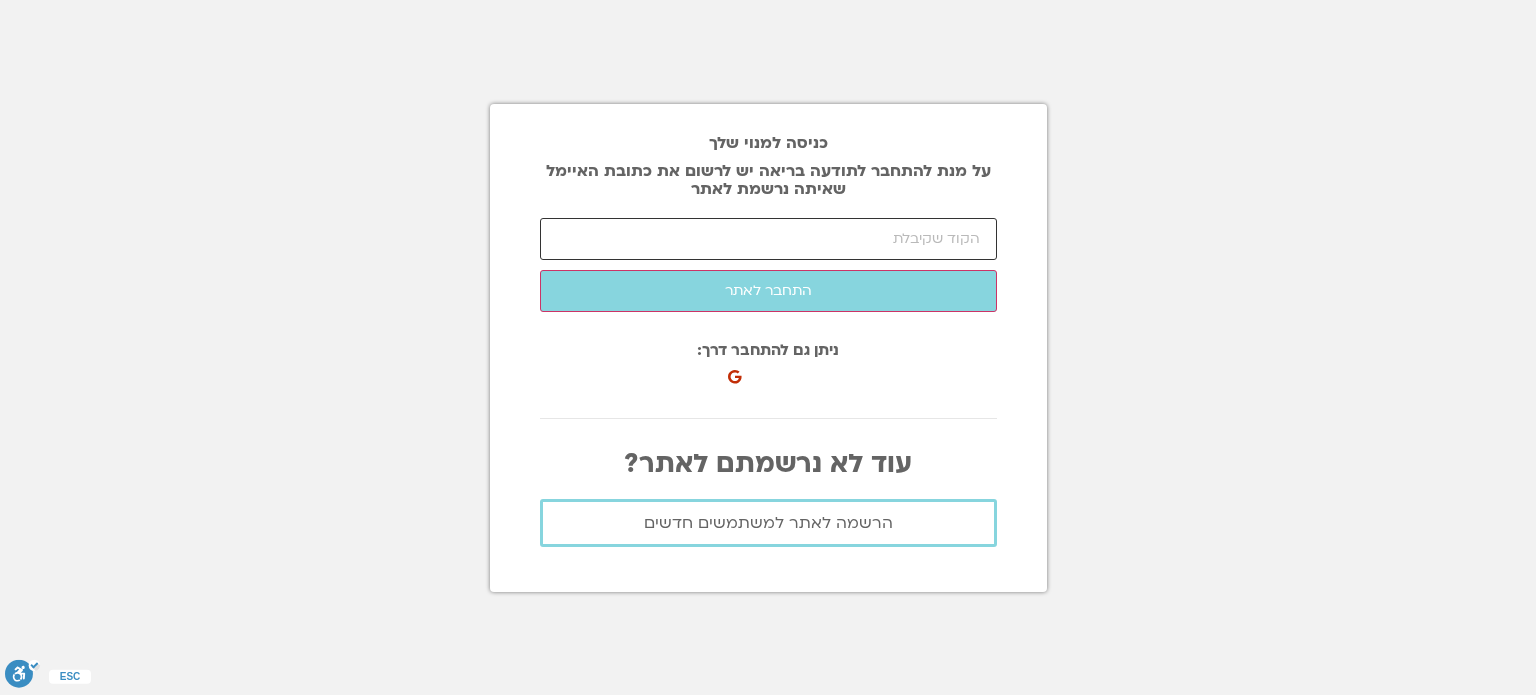 click at bounding box center (768, 239) 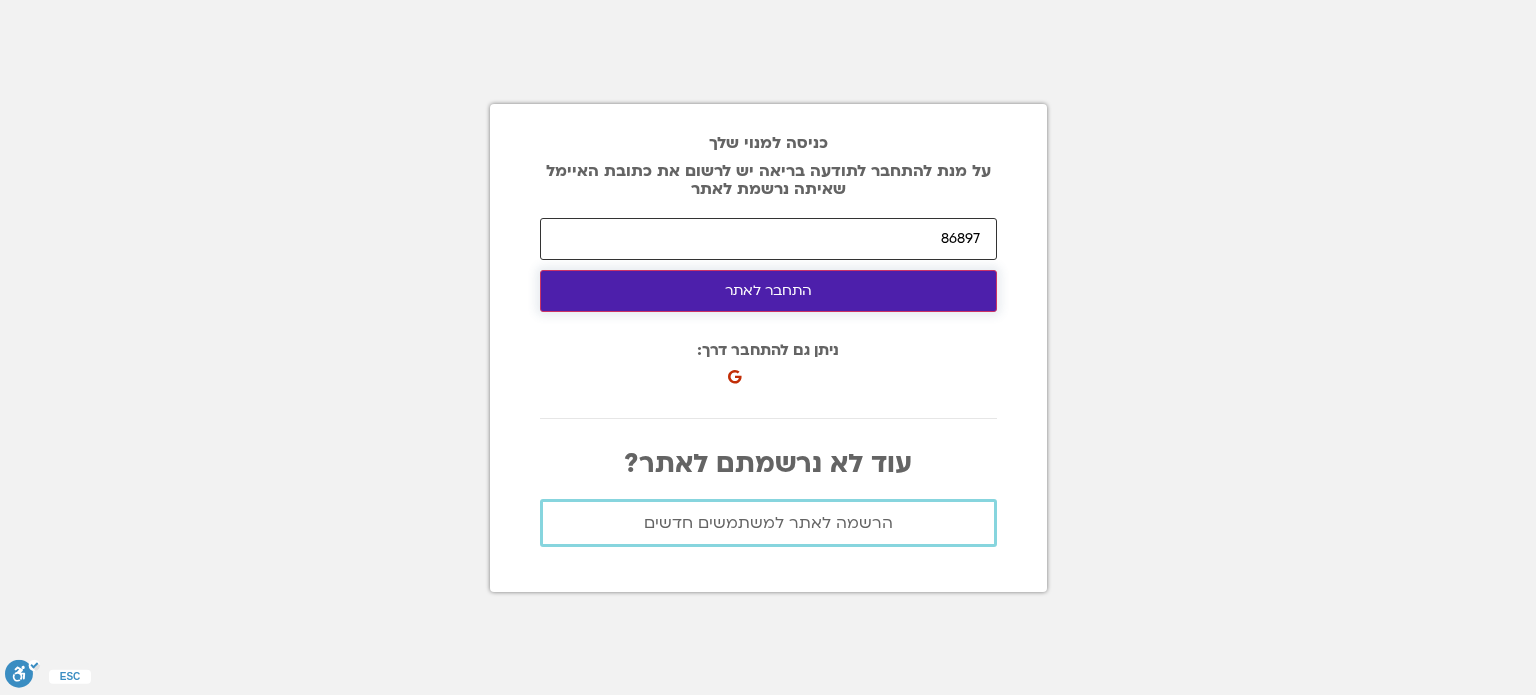 type on "86897" 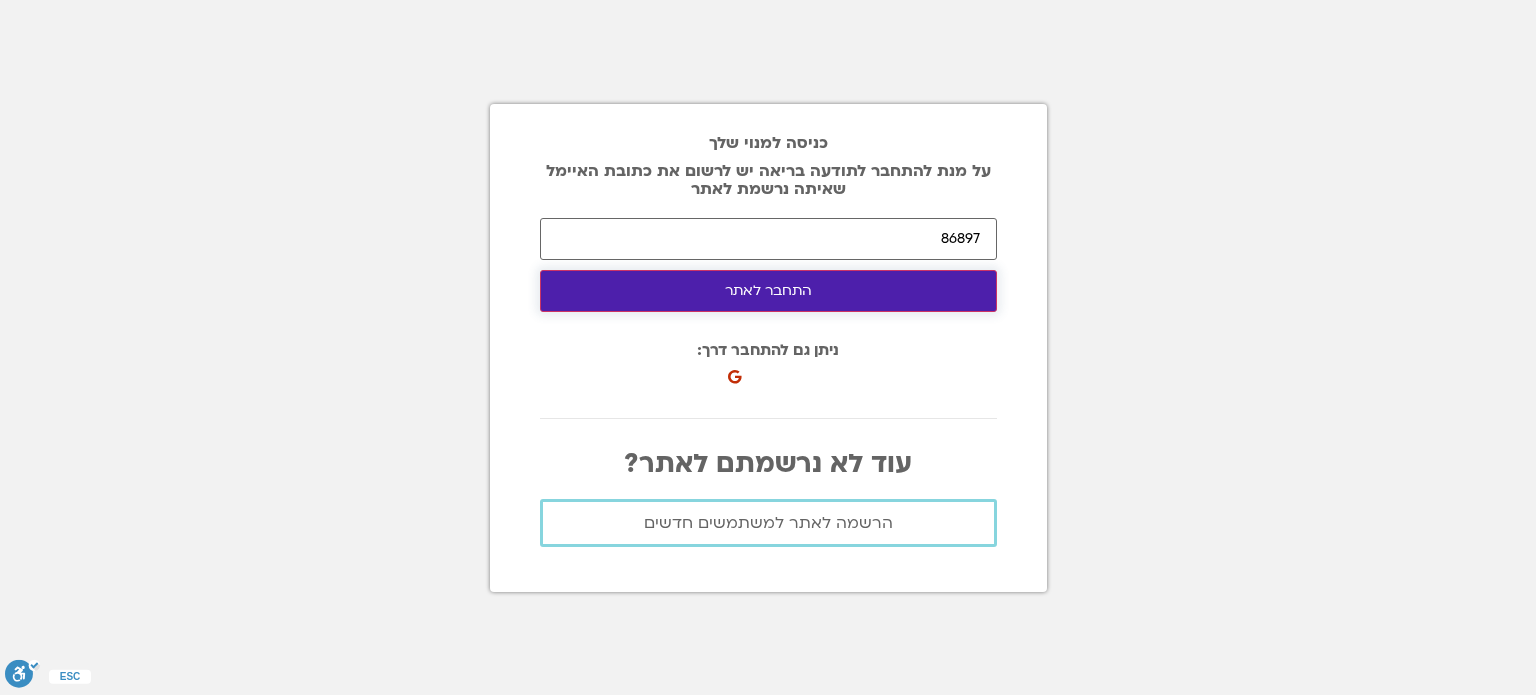 click on "התחבר
לאתר" at bounding box center [768, 291] 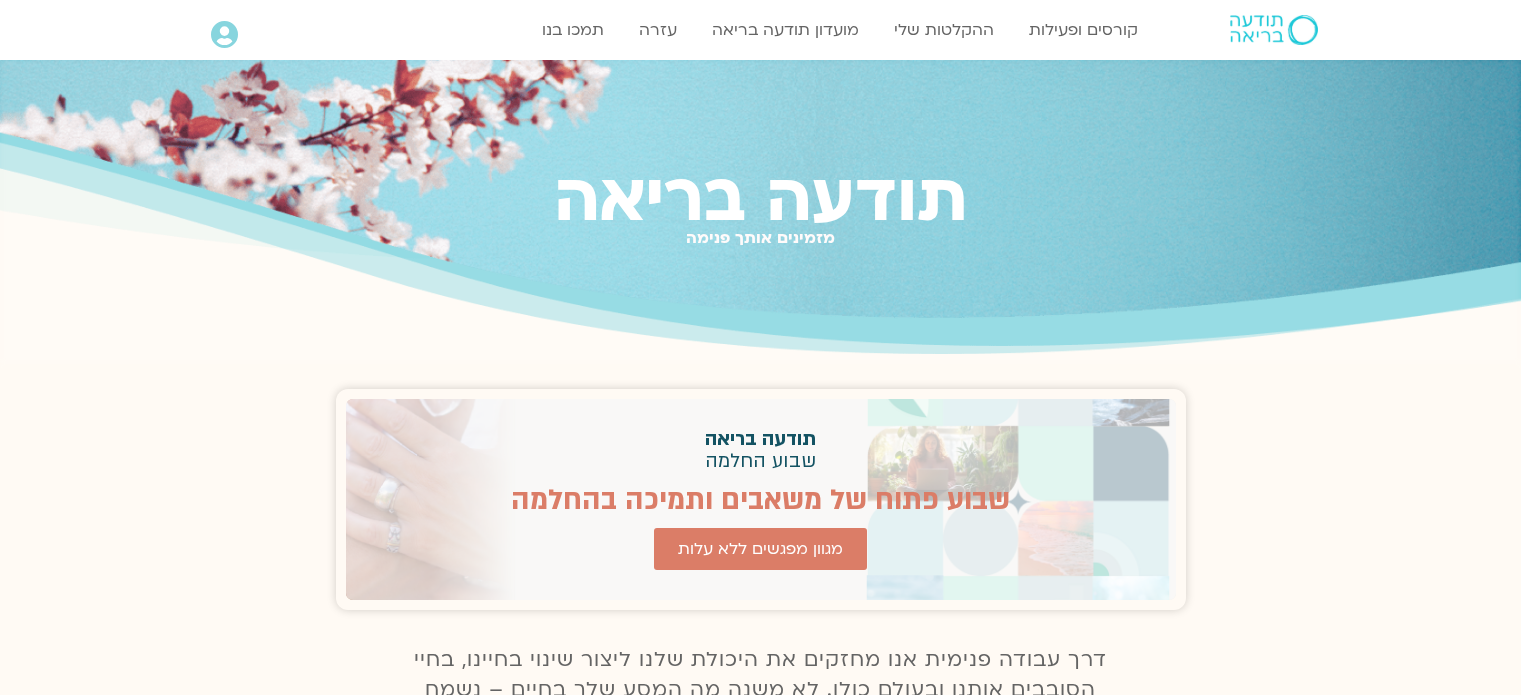 scroll, scrollTop: 0, scrollLeft: 0, axis: both 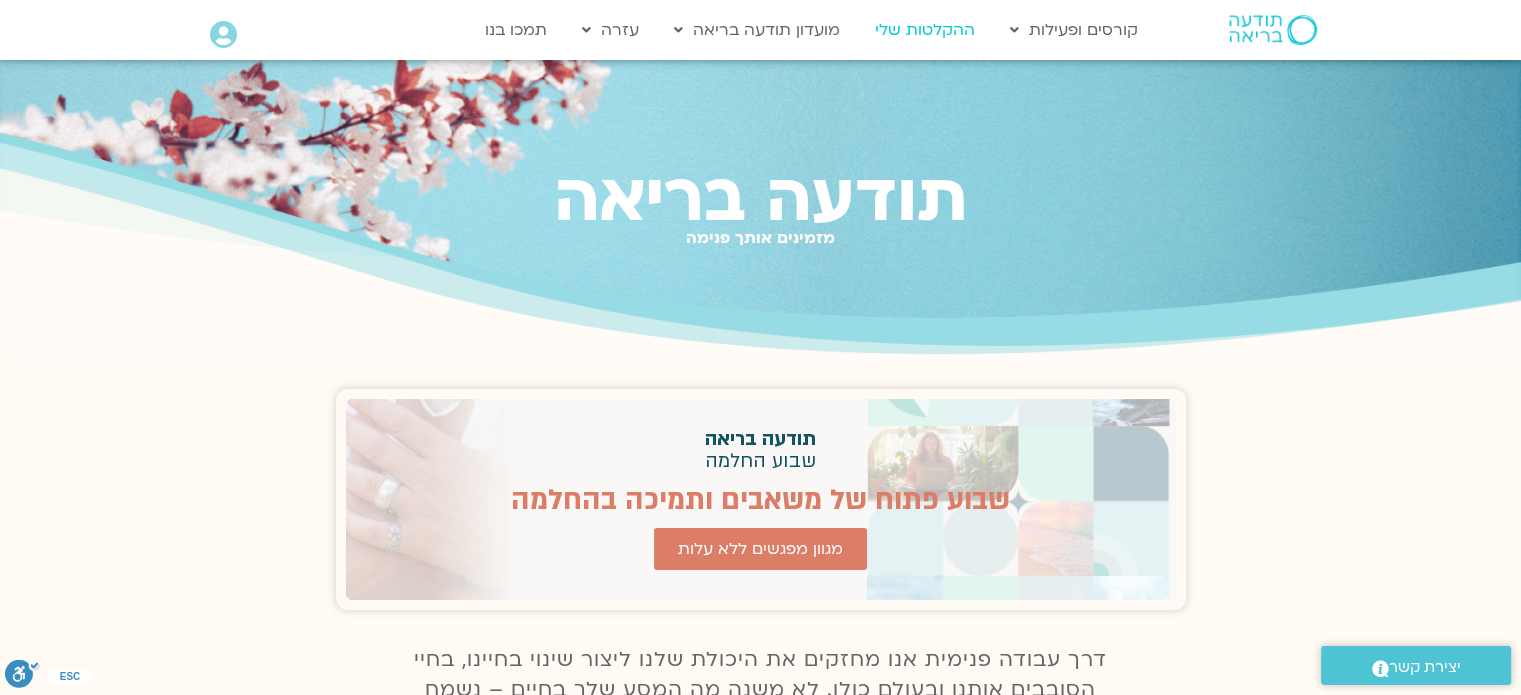 click on "ההקלטות שלי" at bounding box center (925, 30) 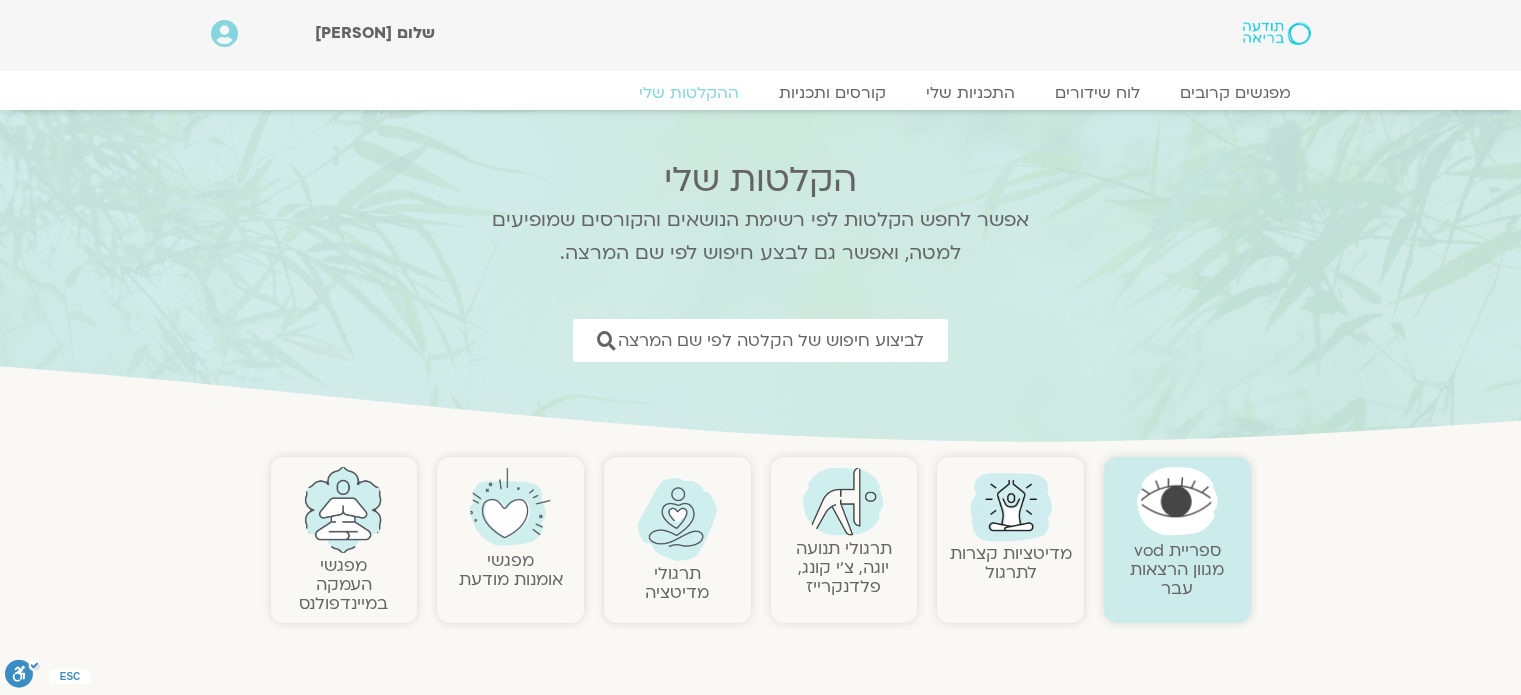 scroll, scrollTop: 0, scrollLeft: 0, axis: both 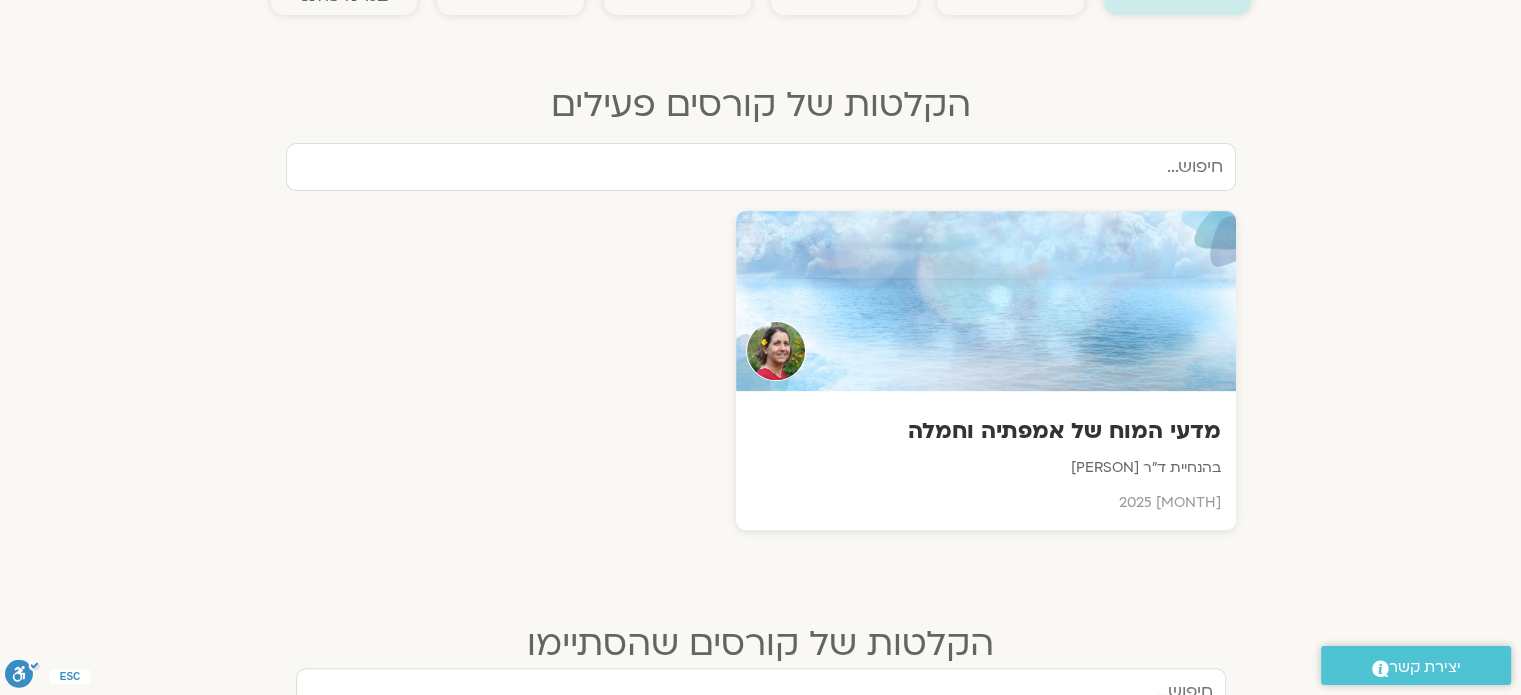 click on "מדעי המוח של אמפתיה וחמלה בהנחיית  ד"ר נועה אלבלדה מאי 2025
הקלטות של קורסי מיינדפולנס מהעבר
קורס מיינדפולנס ספטמבר 2024 בהנחיית אלה טולנאי ומיכל גורל
קורס הבוקר
קורס הערב
מפגשי התרגול" at bounding box center (760, 349) 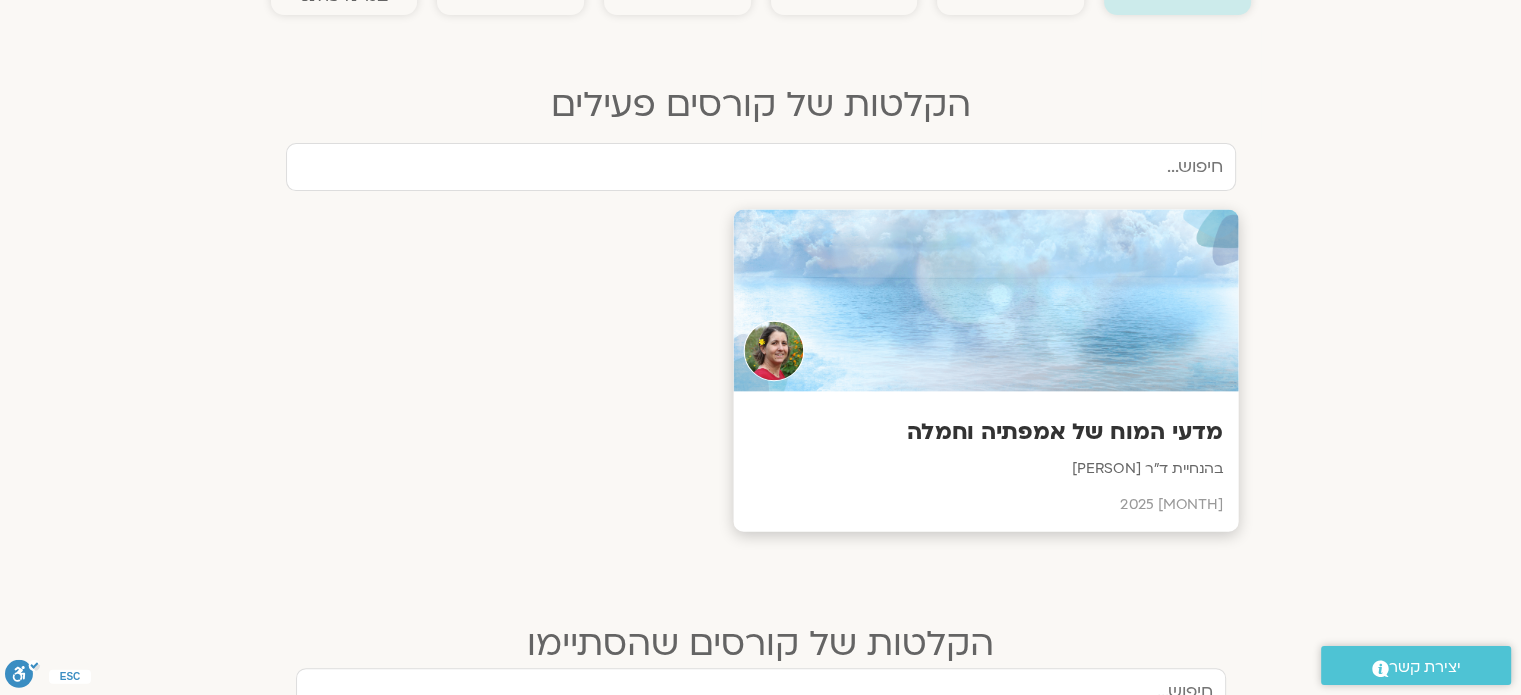 click at bounding box center (985, 300) 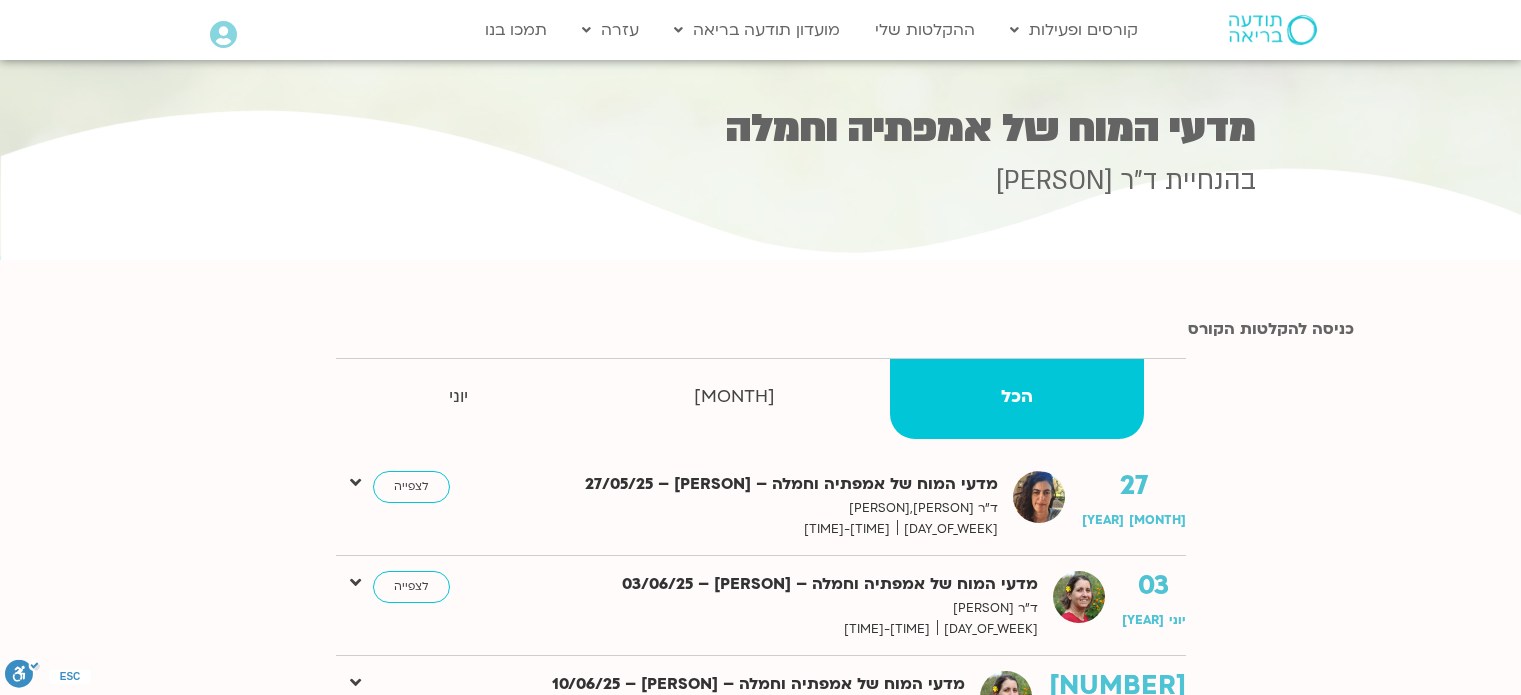 scroll, scrollTop: 0, scrollLeft: 0, axis: both 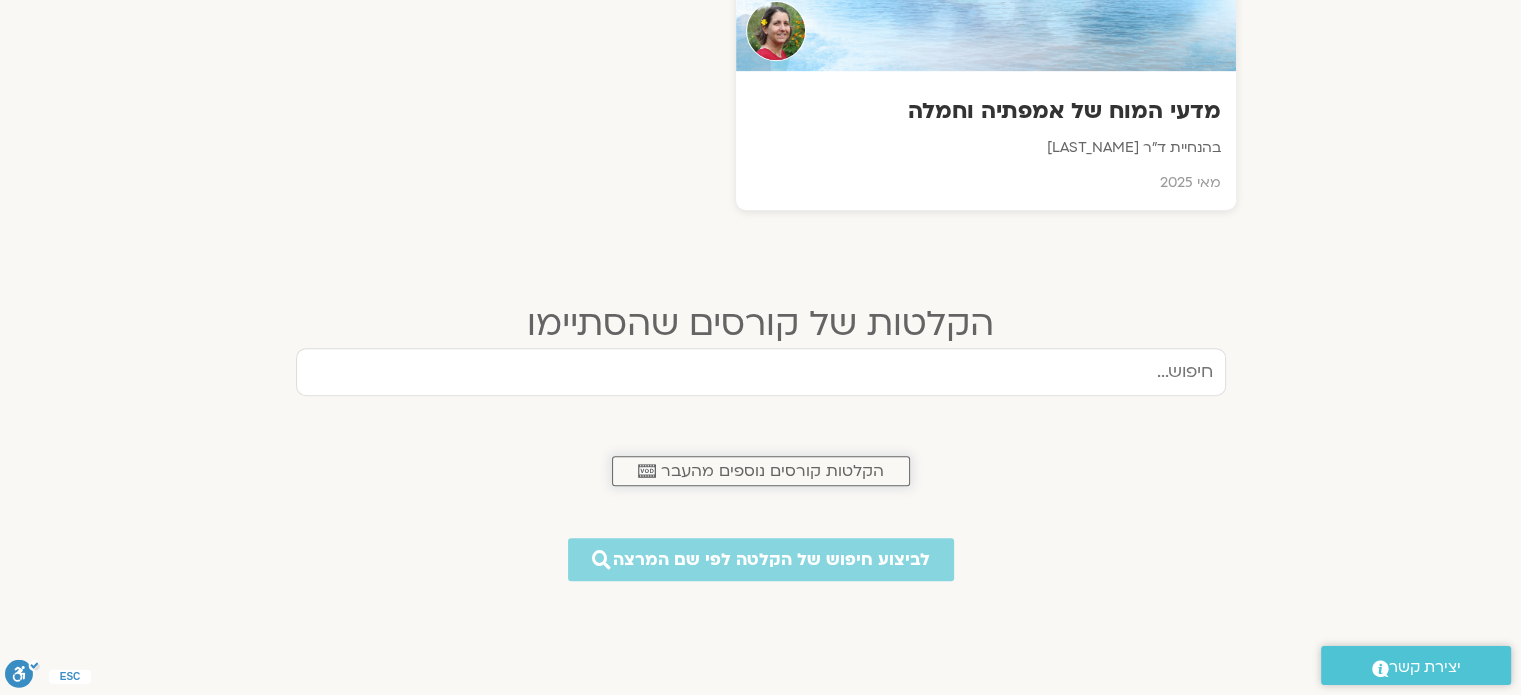click on "הקלטות קורסים נוספים מהעבר" at bounding box center (772, 471) 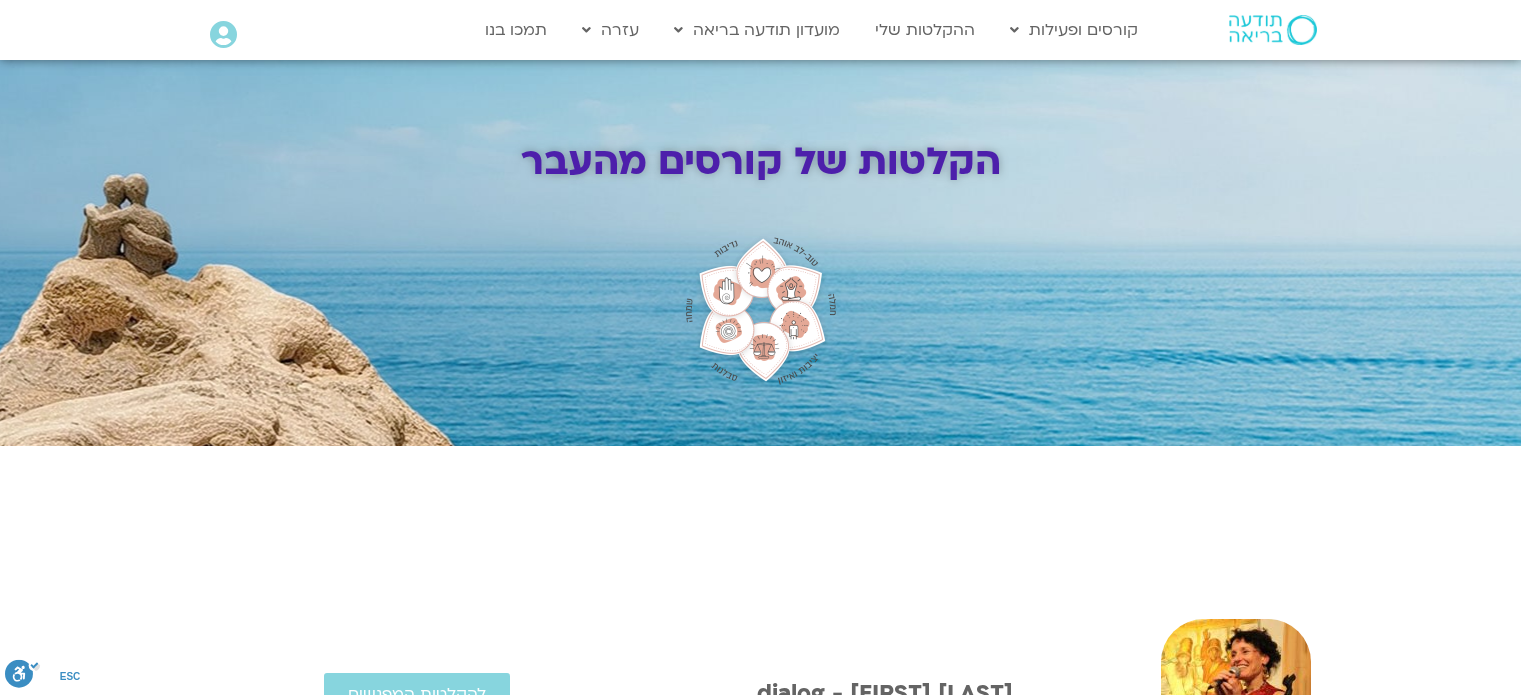 scroll, scrollTop: 0, scrollLeft: 0, axis: both 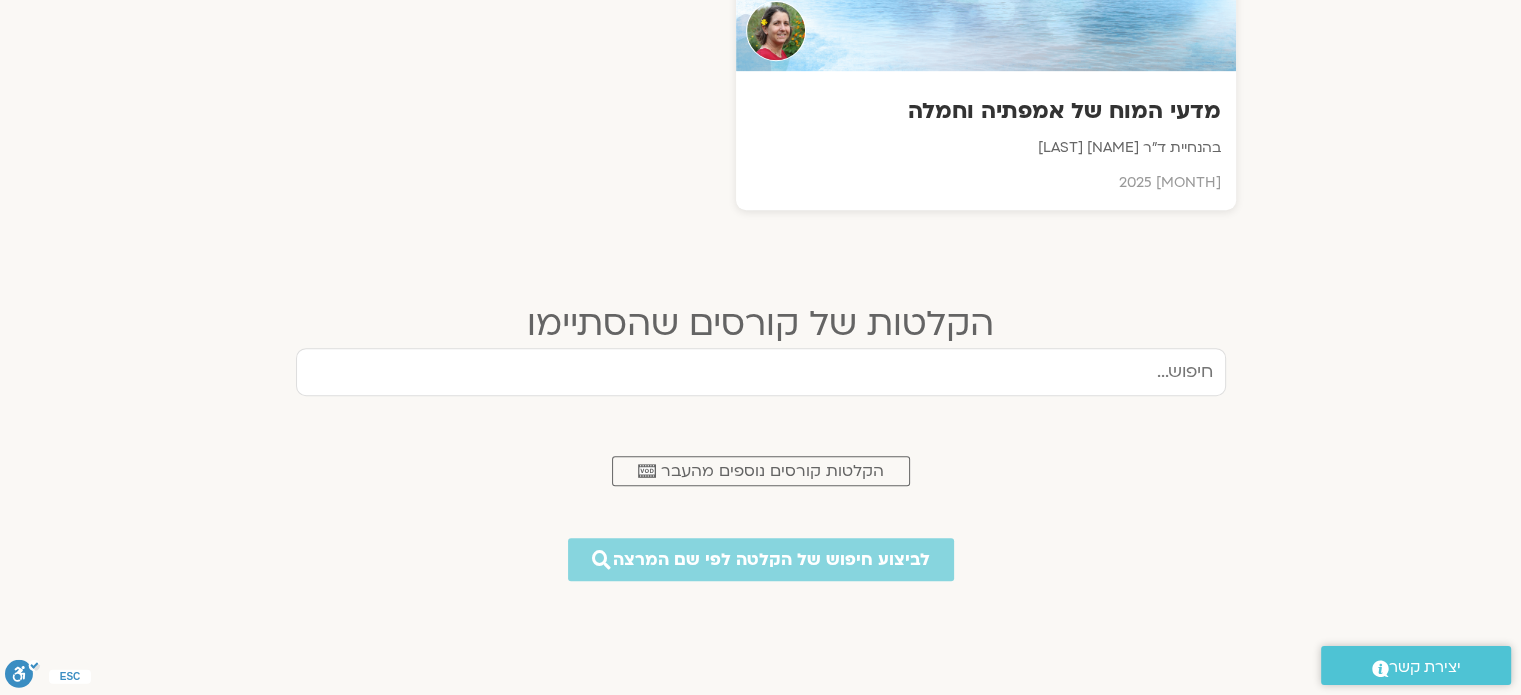 click at bounding box center [761, 372] 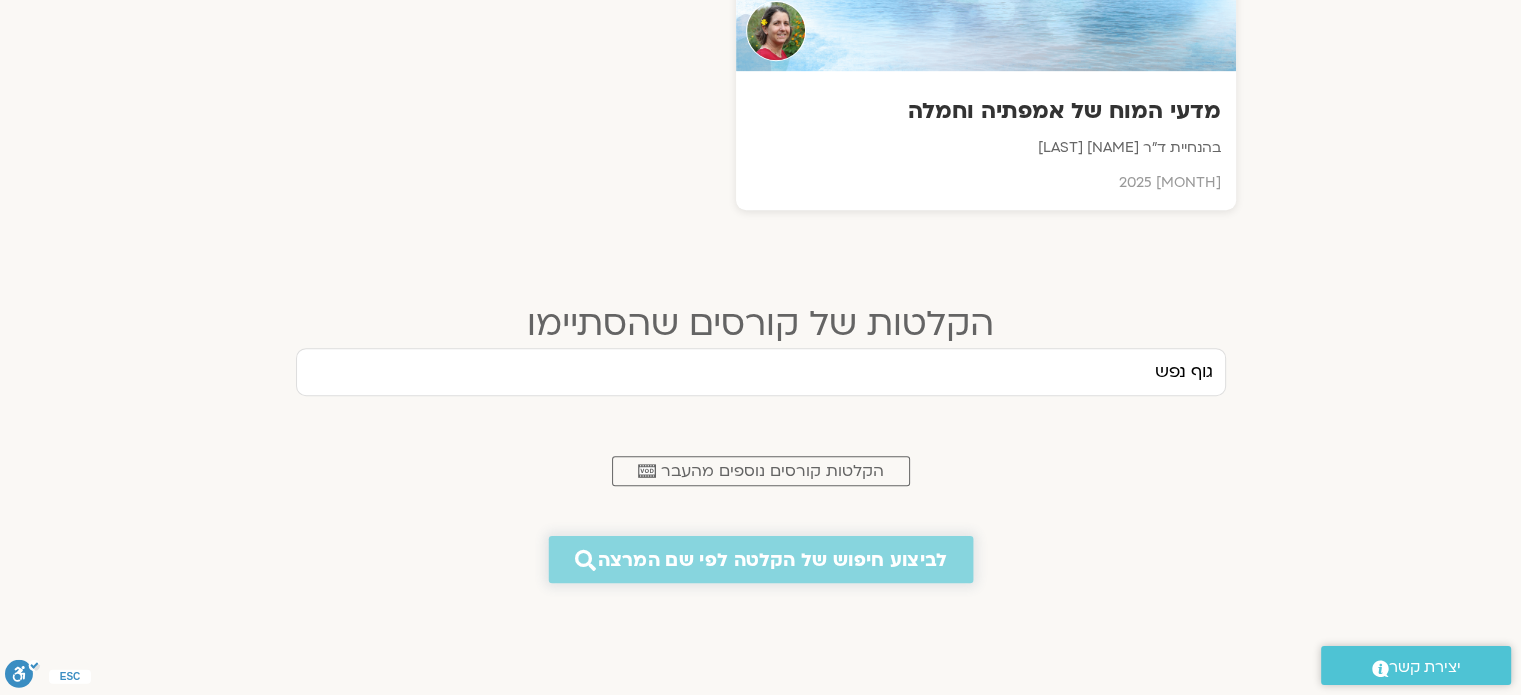 type on "גוף נפש" 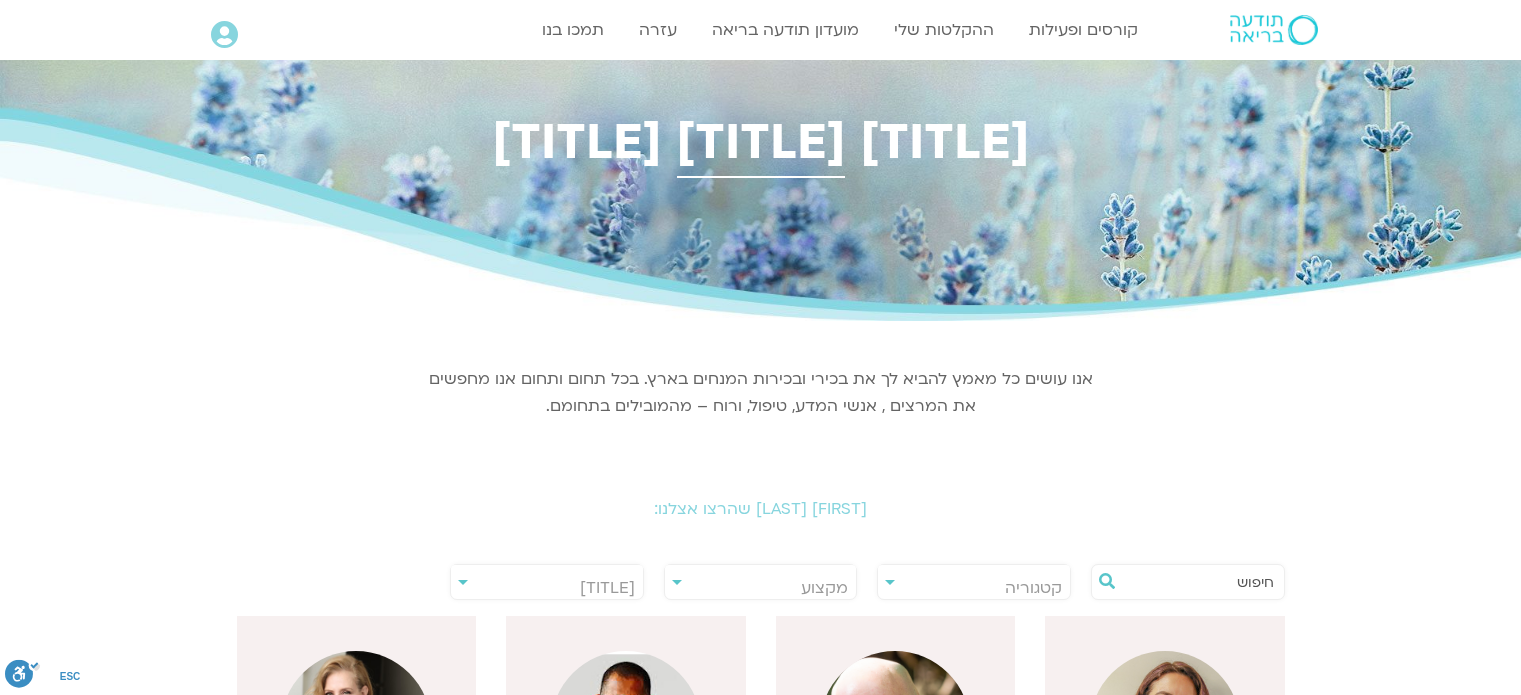scroll, scrollTop: 0, scrollLeft: 0, axis: both 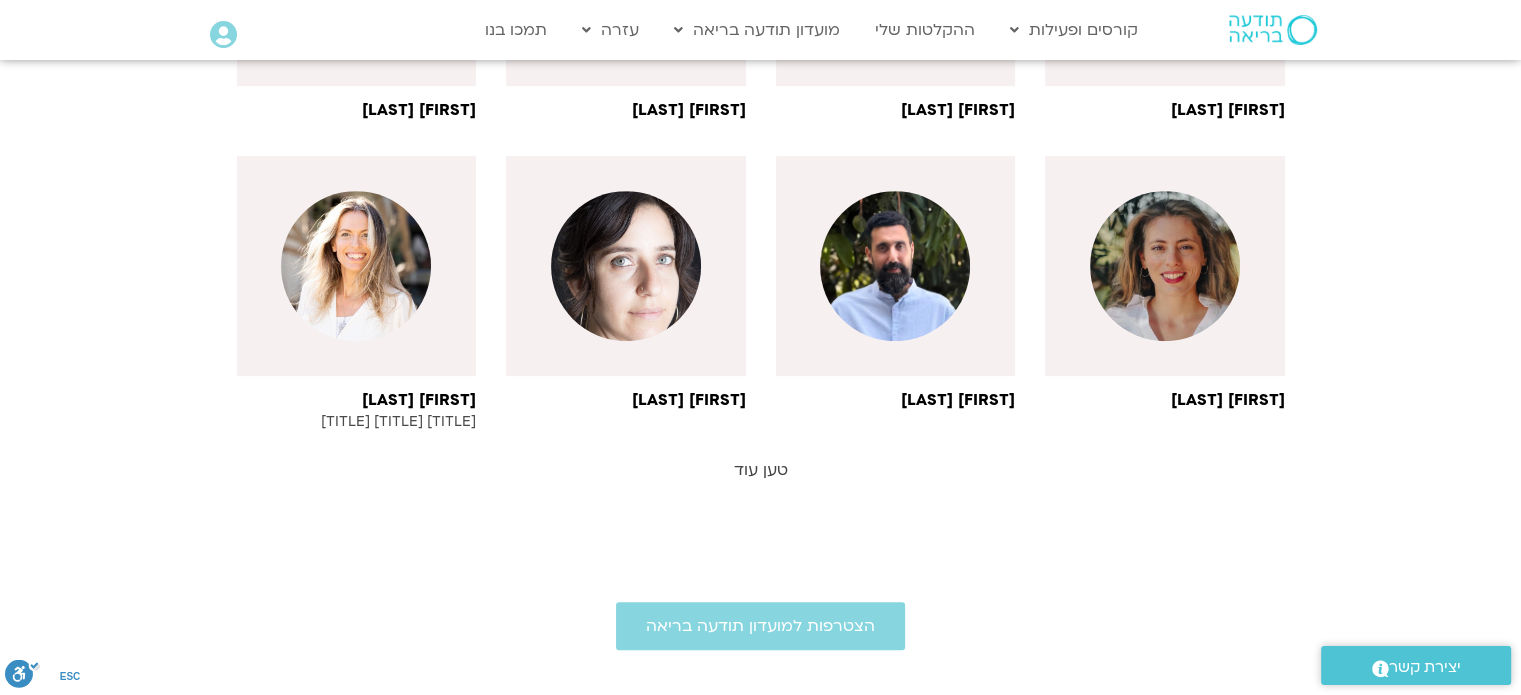 click on "טען עוד" at bounding box center (761, 470) 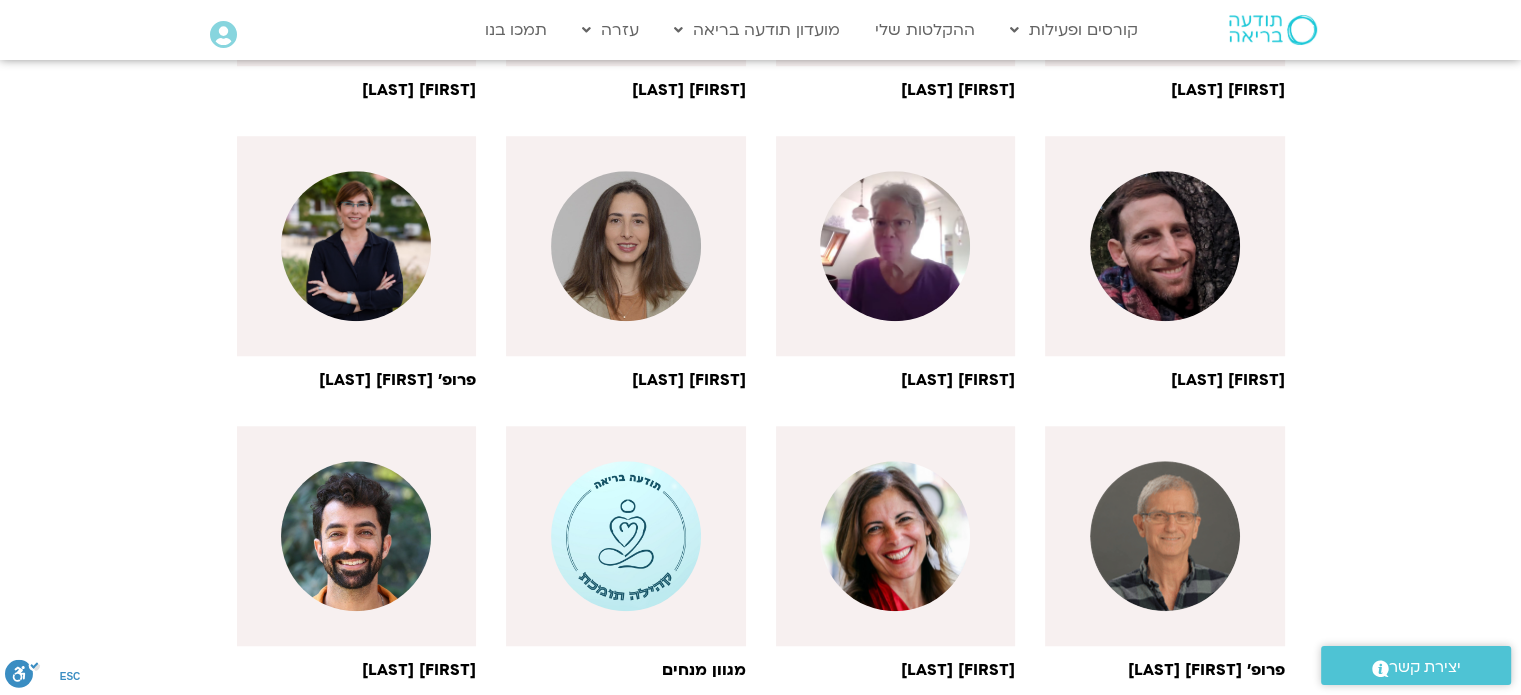 scroll, scrollTop: 1840, scrollLeft: 0, axis: vertical 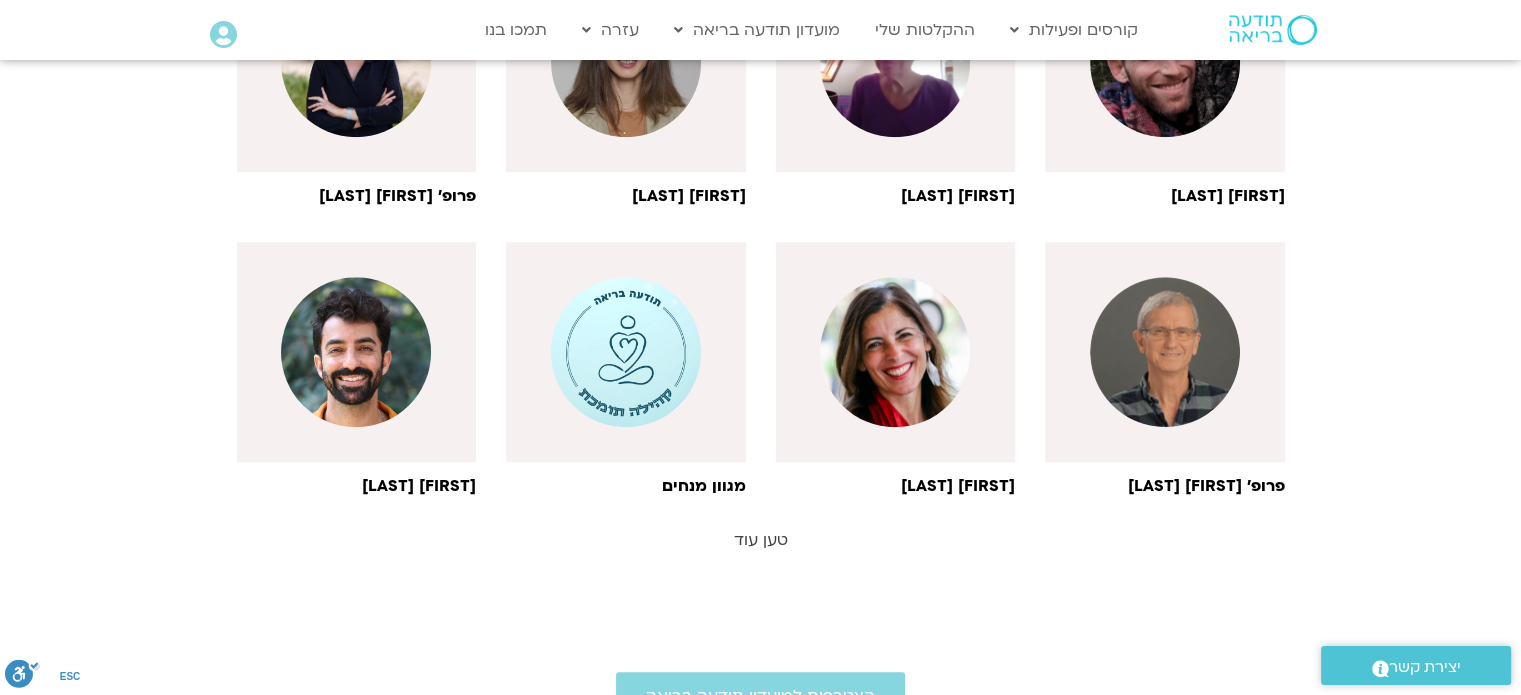 click on "טען עוד" at bounding box center [761, 540] 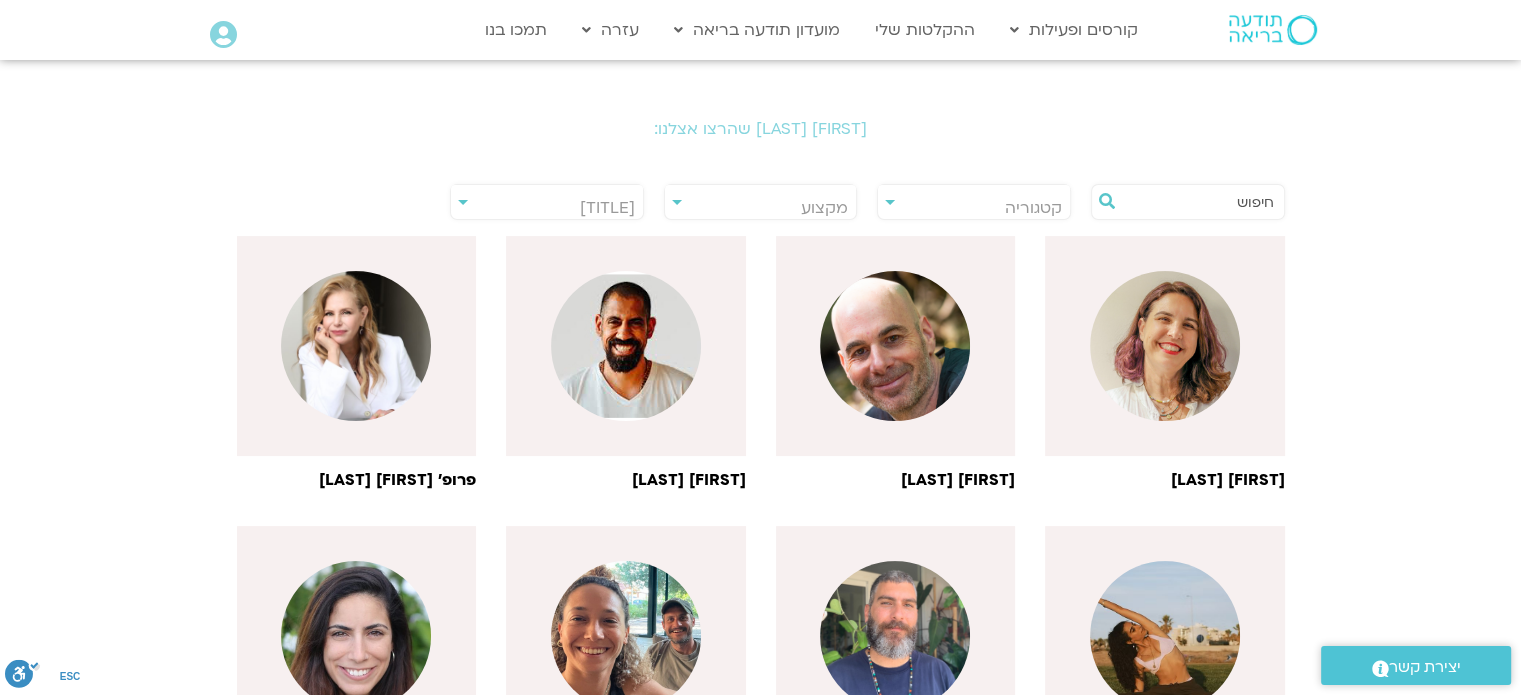 scroll, scrollTop: 280, scrollLeft: 0, axis: vertical 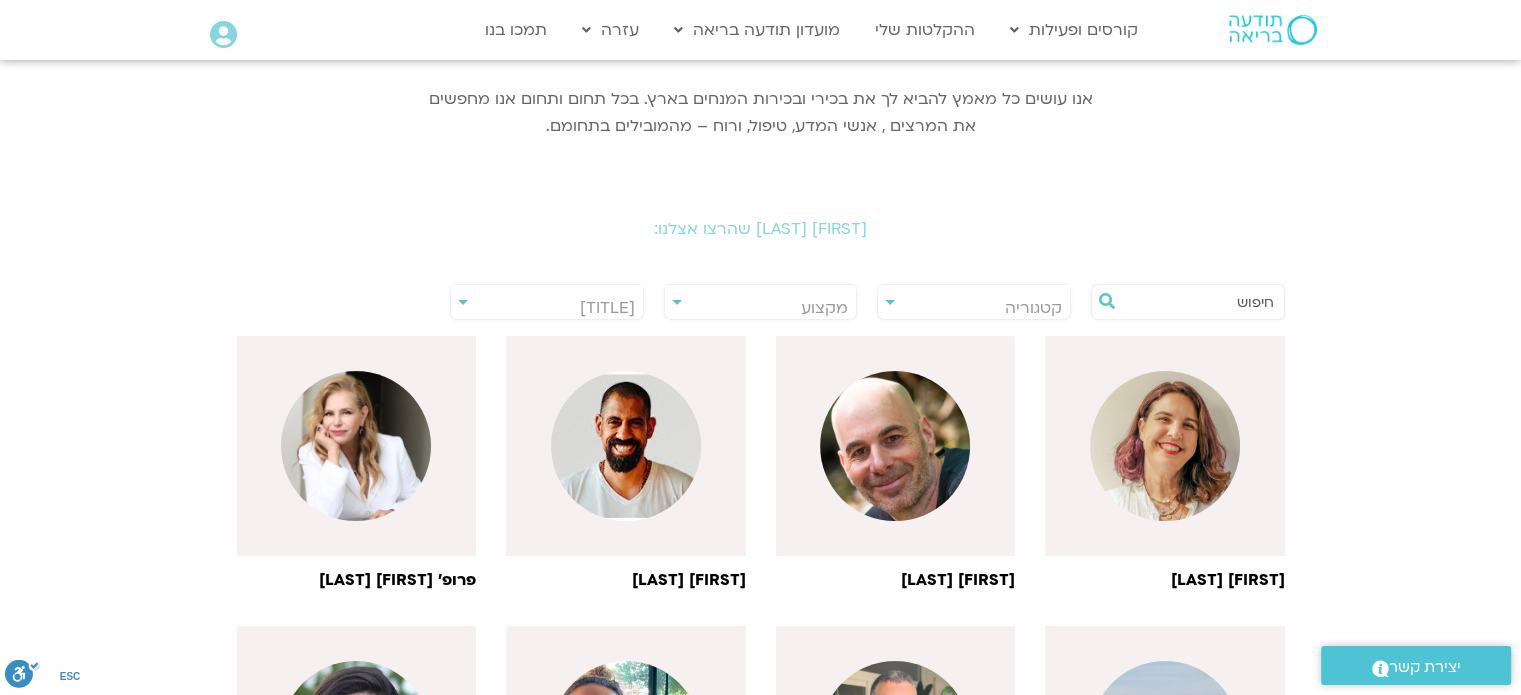 click at bounding box center (1198, 302) 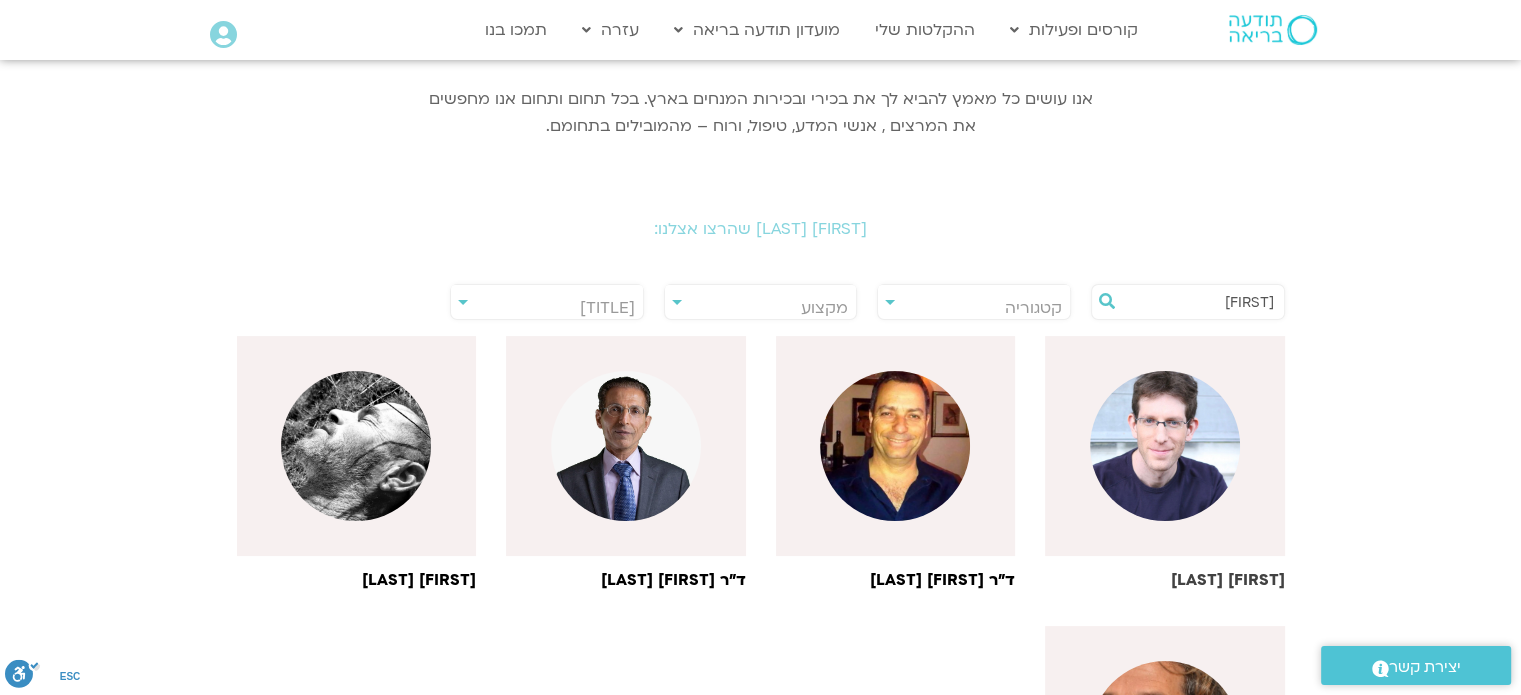 type on "ערן" 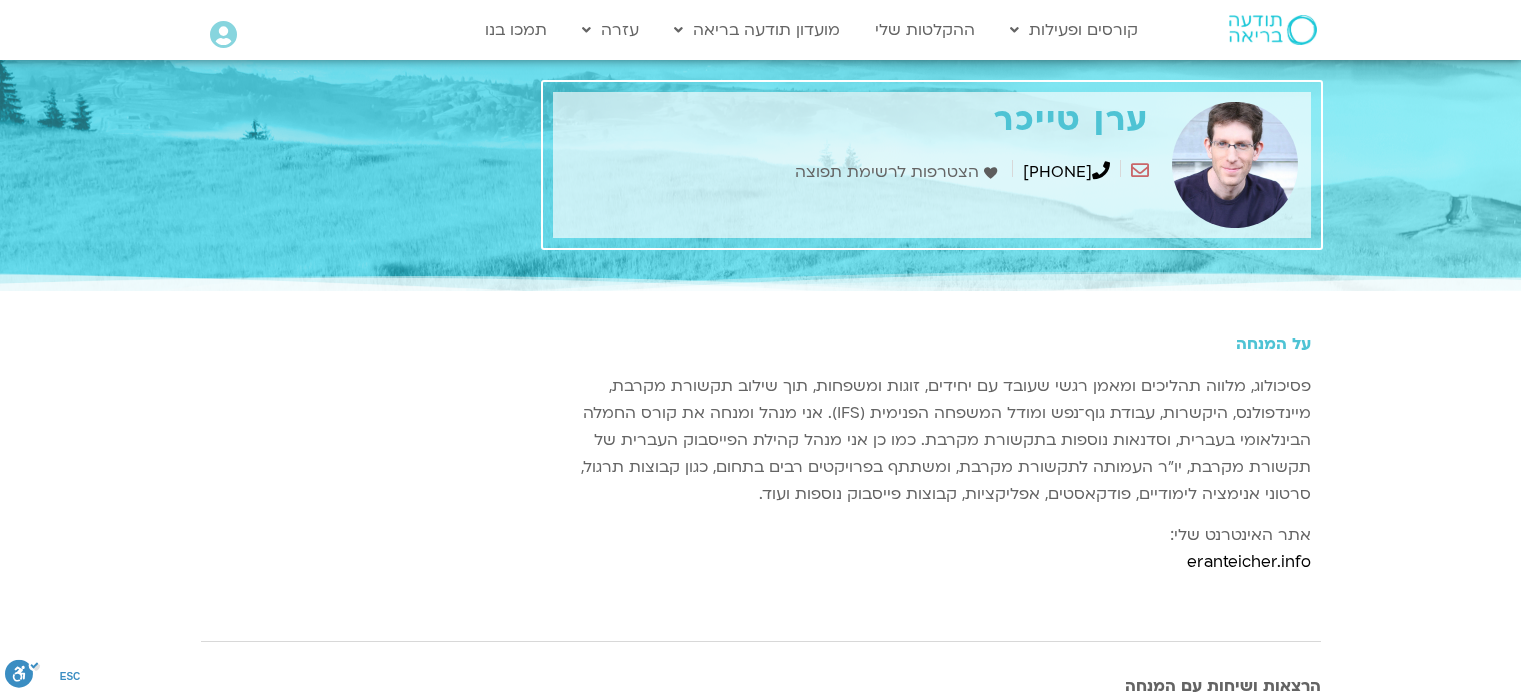 scroll, scrollTop: 0, scrollLeft: 0, axis: both 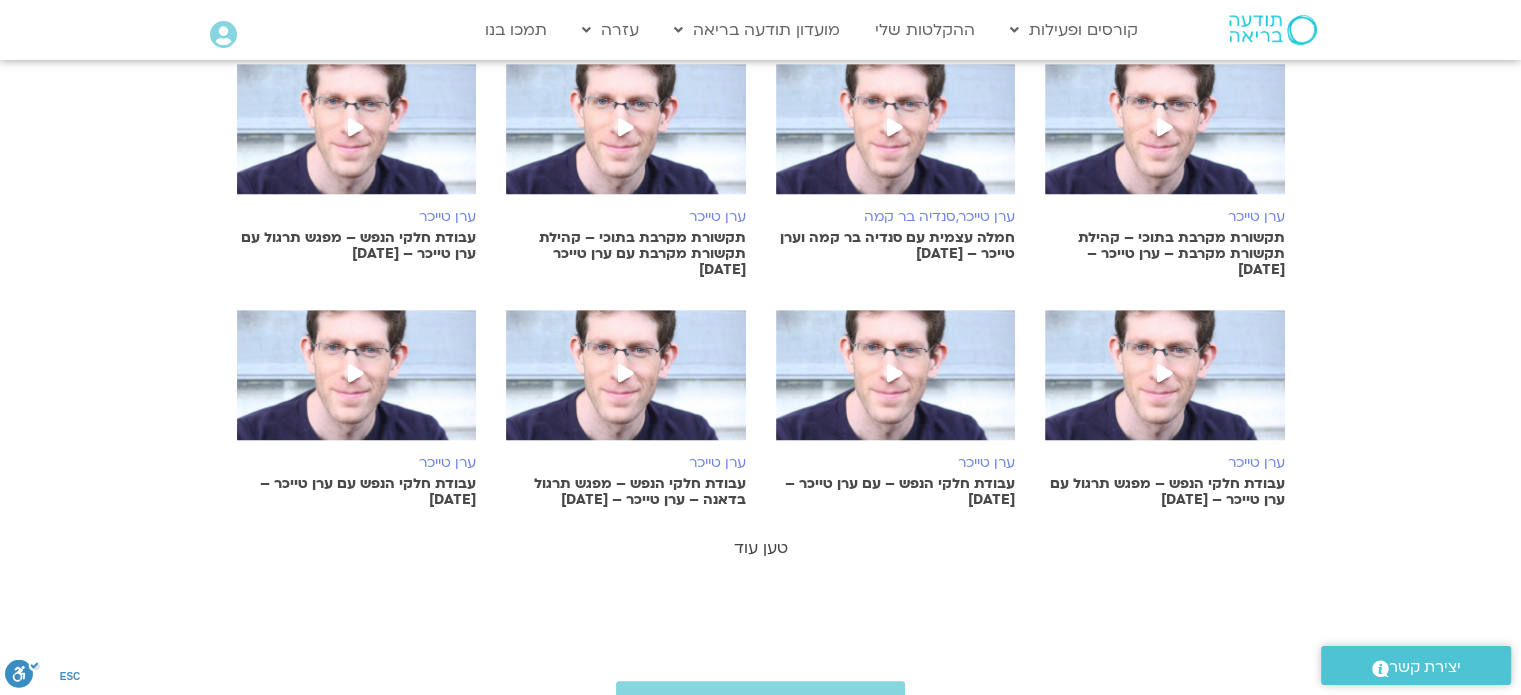 click on "טען עוד" at bounding box center (761, 548) 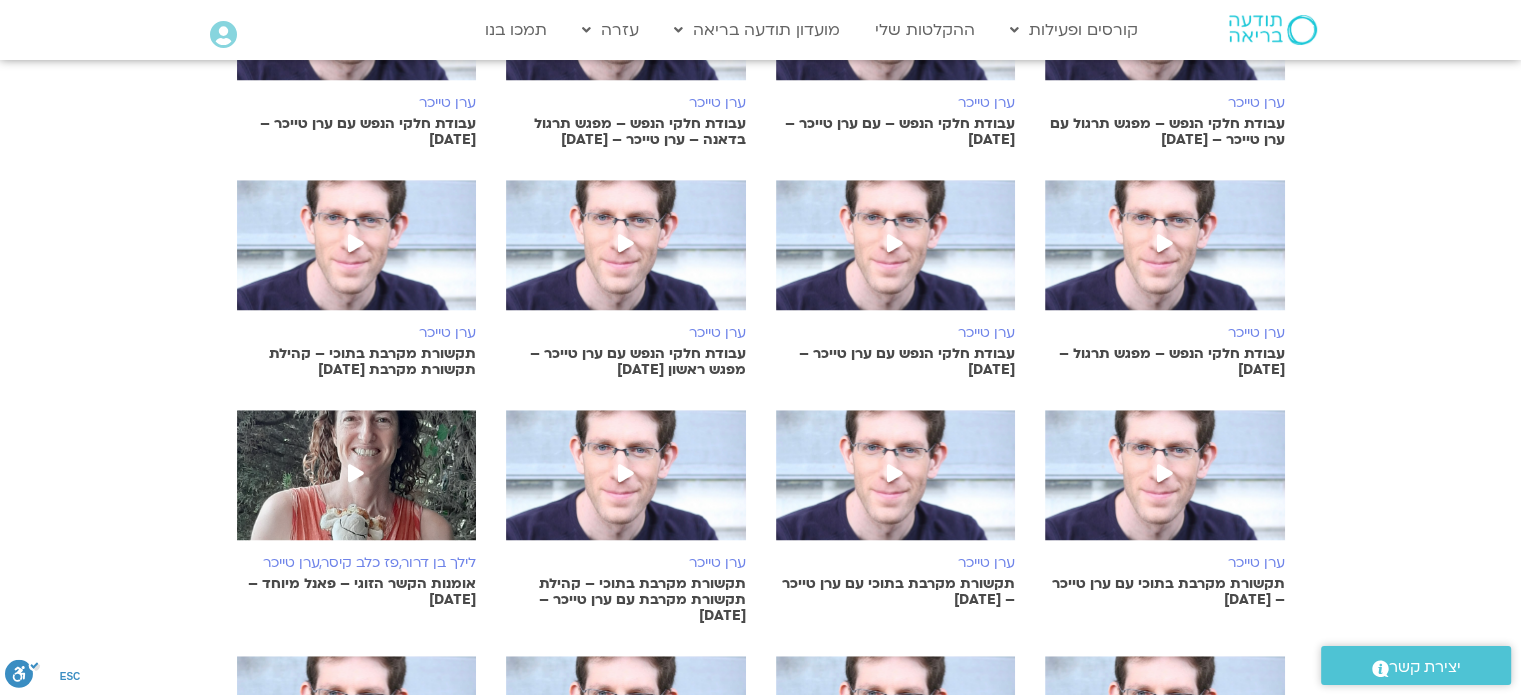 scroll, scrollTop: 1520, scrollLeft: 0, axis: vertical 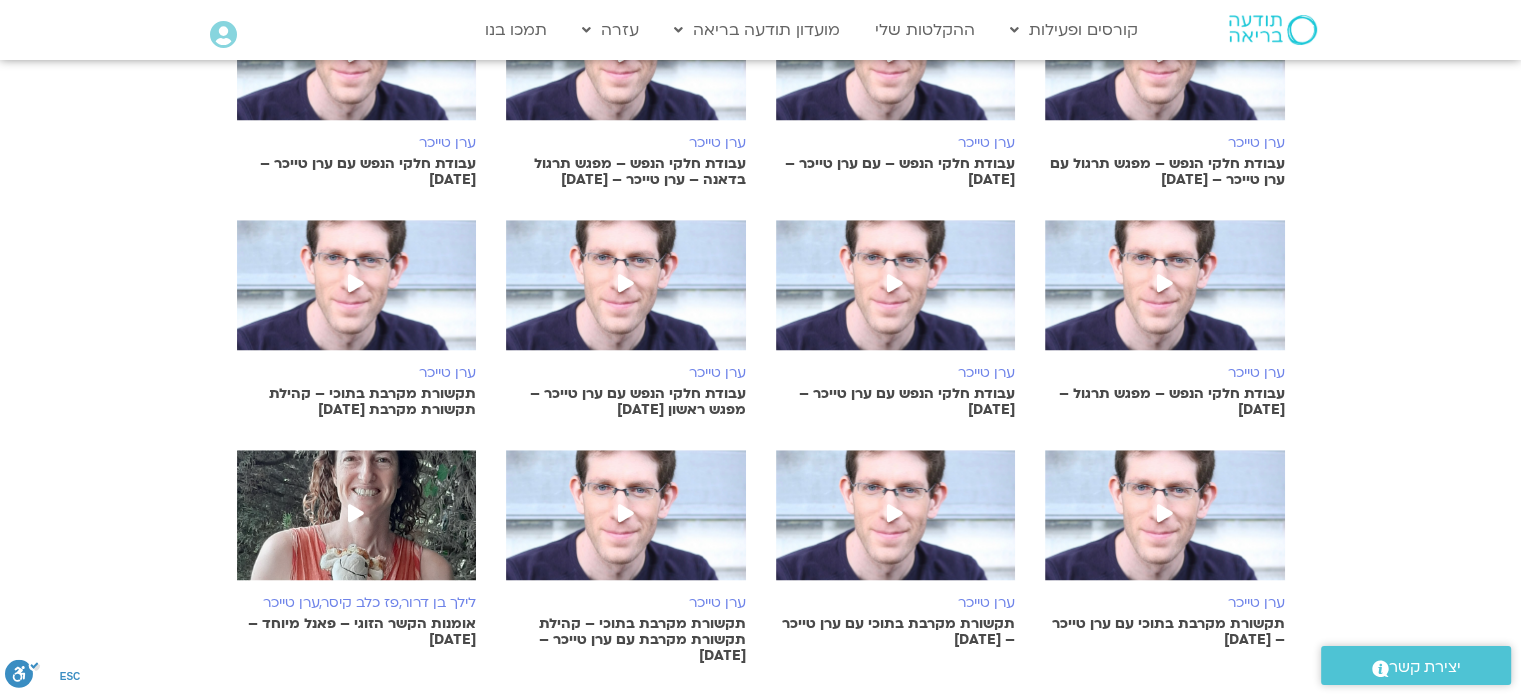 click at bounding box center (626, 295) 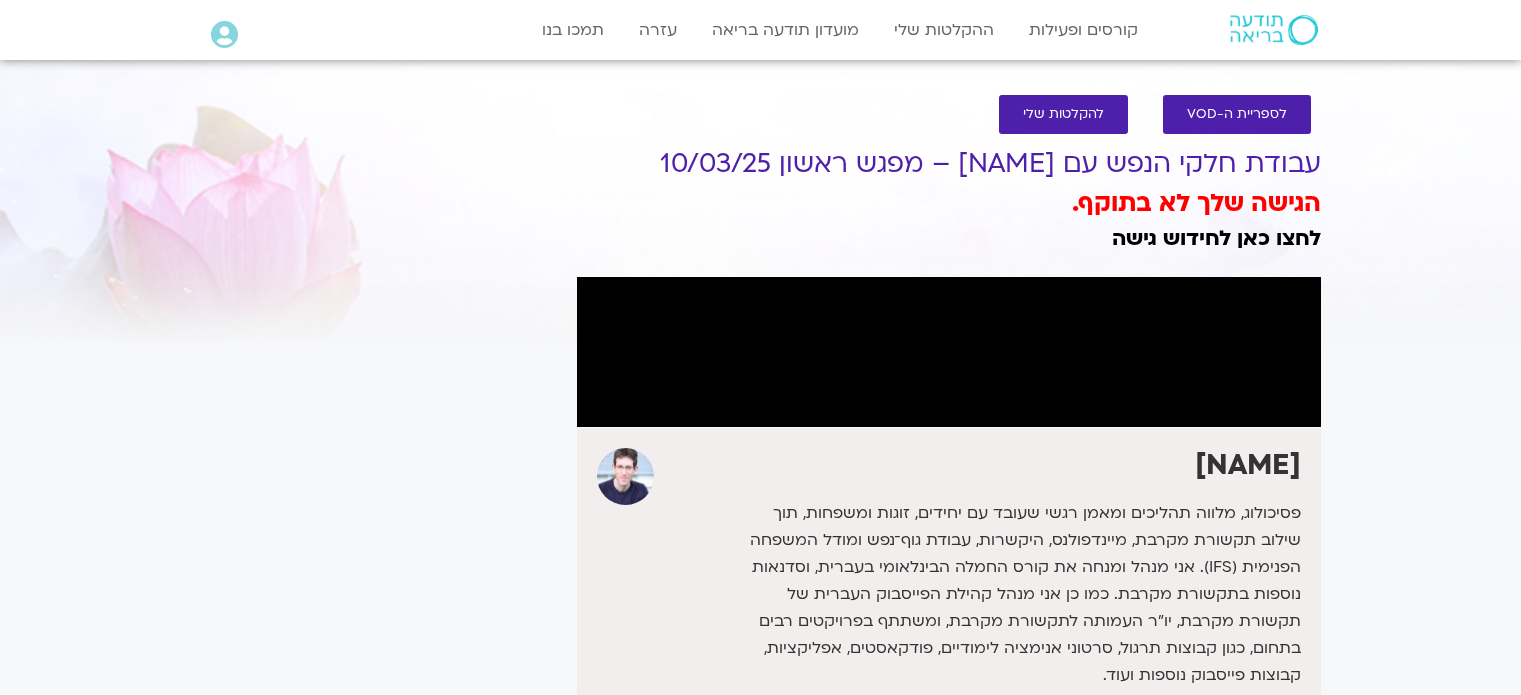 scroll, scrollTop: 0, scrollLeft: 0, axis: both 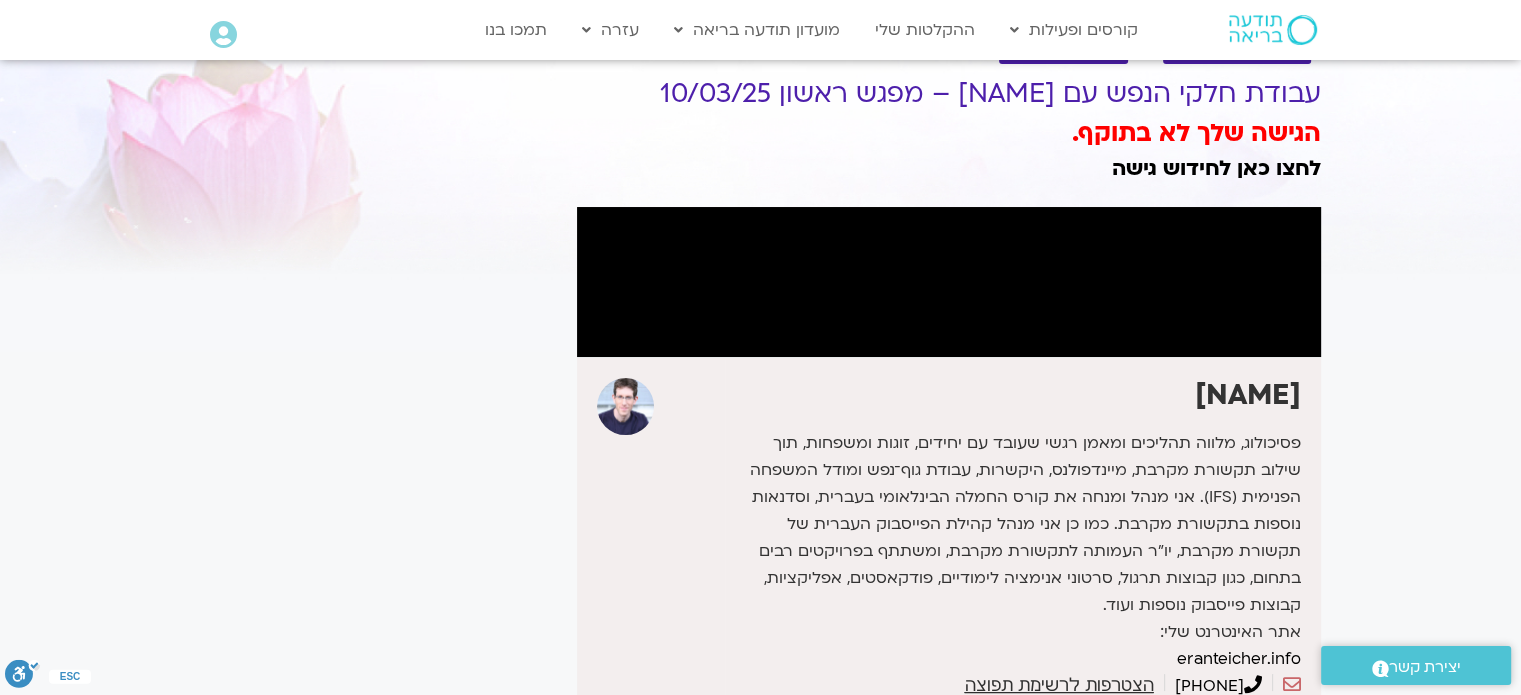 click at bounding box center (949, 282) 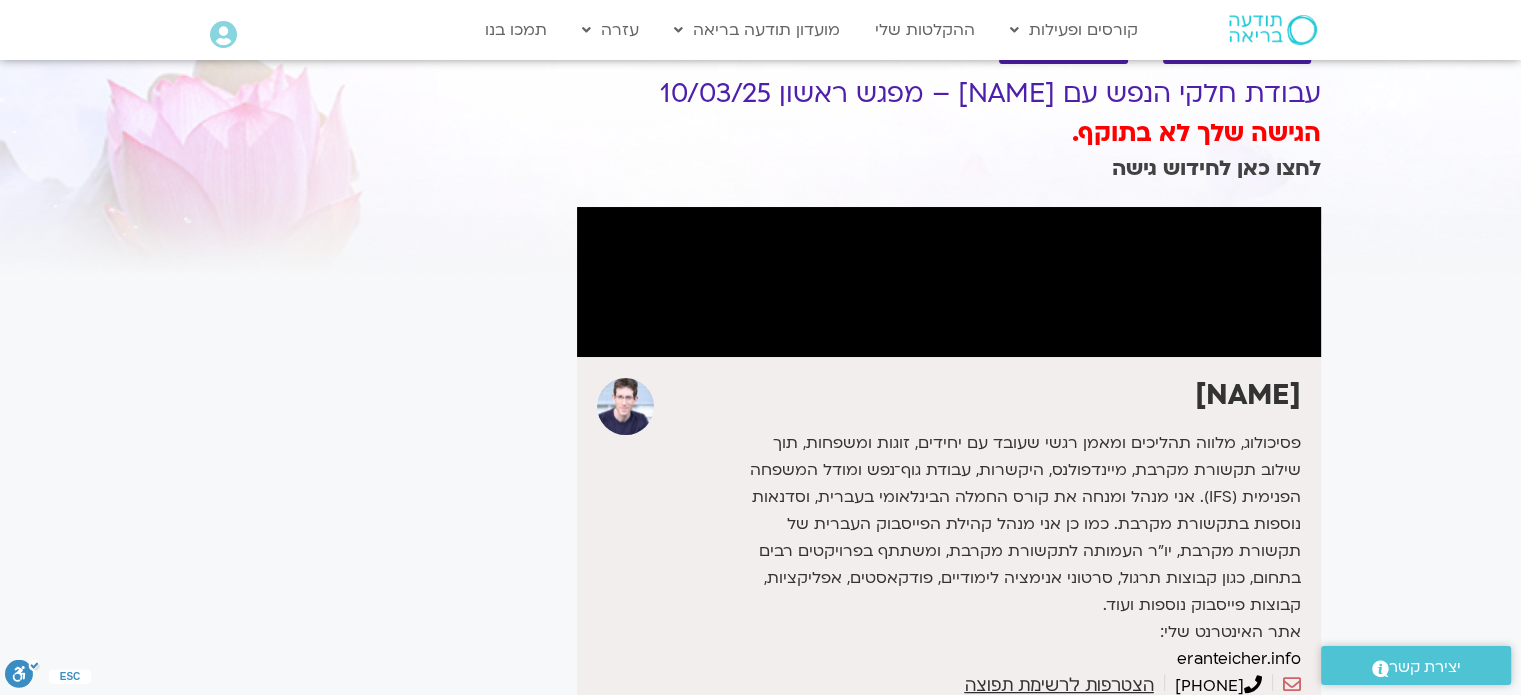 click on "לחצו כאן לחידוש גישה" at bounding box center [1216, 168] 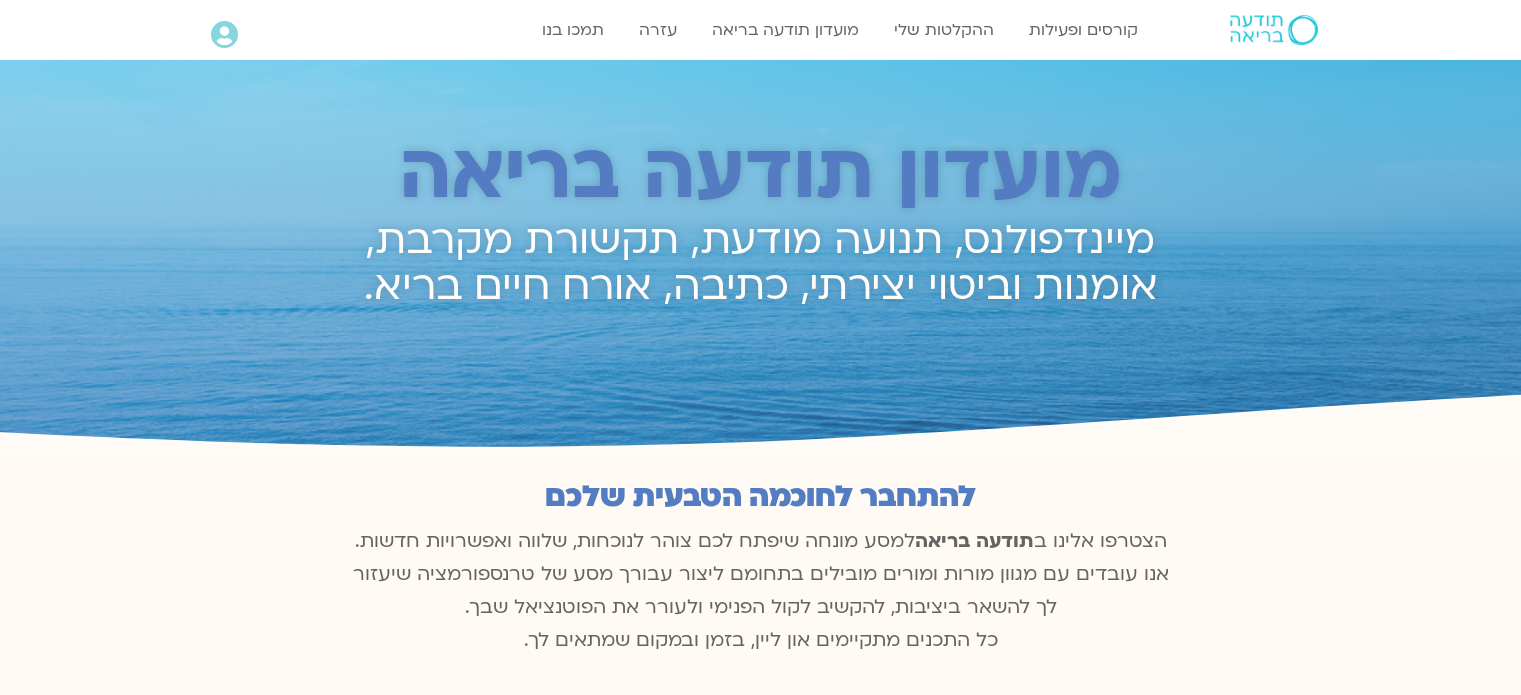 scroll, scrollTop: 0, scrollLeft: 0, axis: both 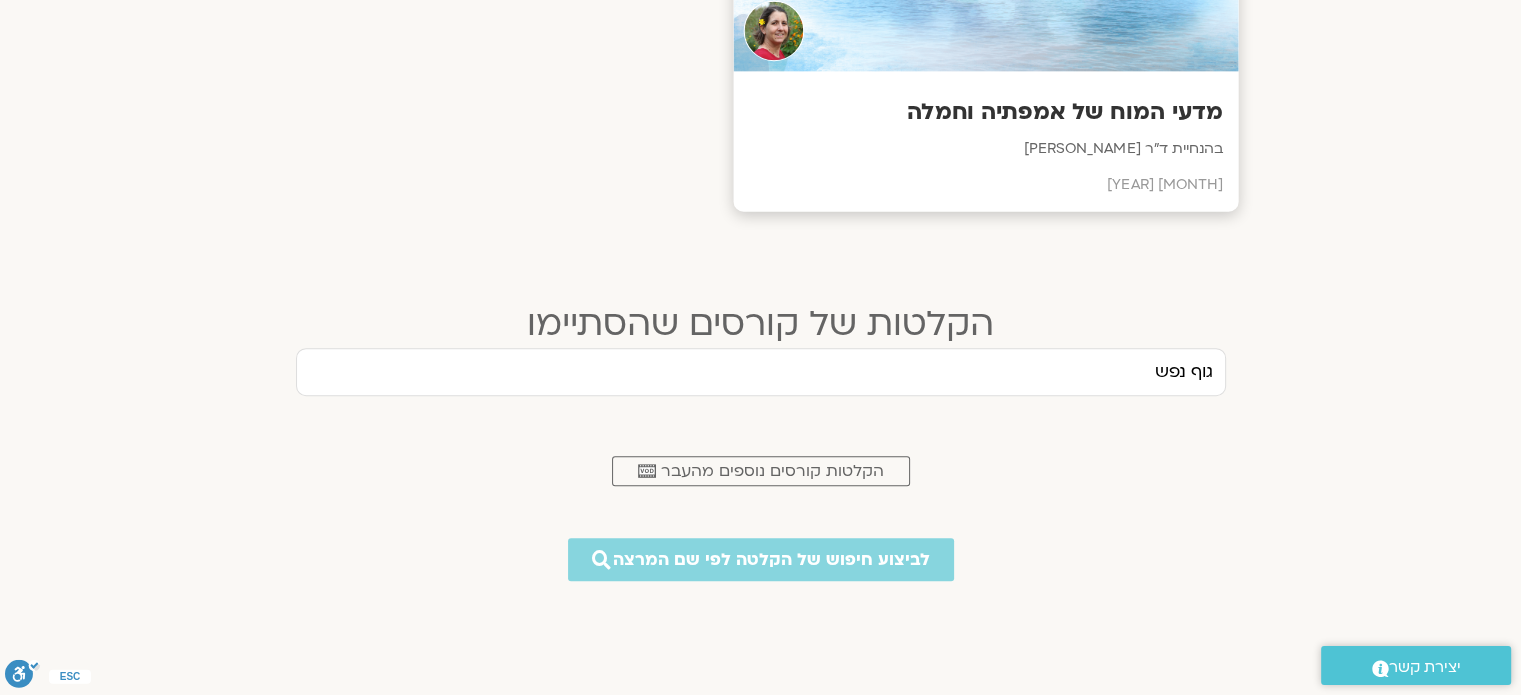 click on "מדעי המוח של אמפתיה וחמלה בהנחיית  ד"ר נועה אלבלדה מאי 2025" at bounding box center [985, 141] 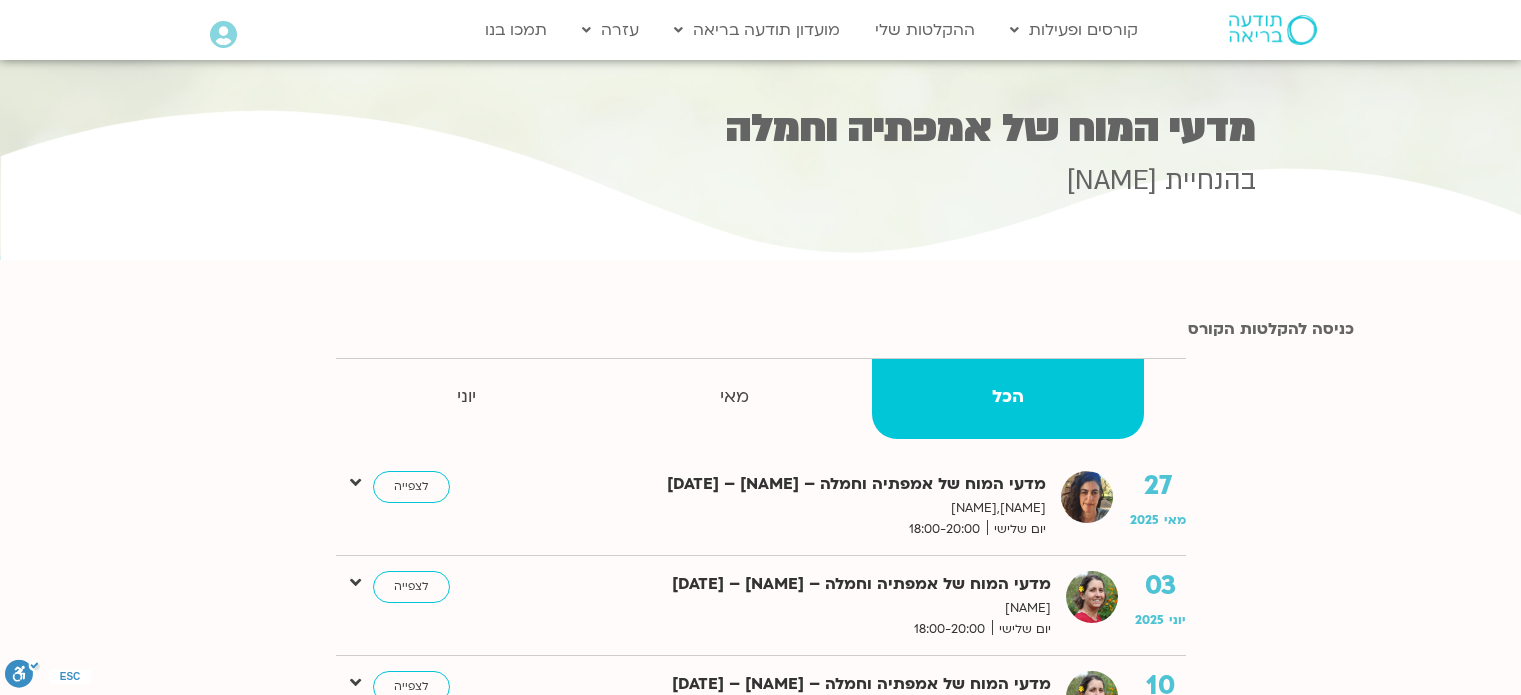 scroll, scrollTop: 0, scrollLeft: 0, axis: both 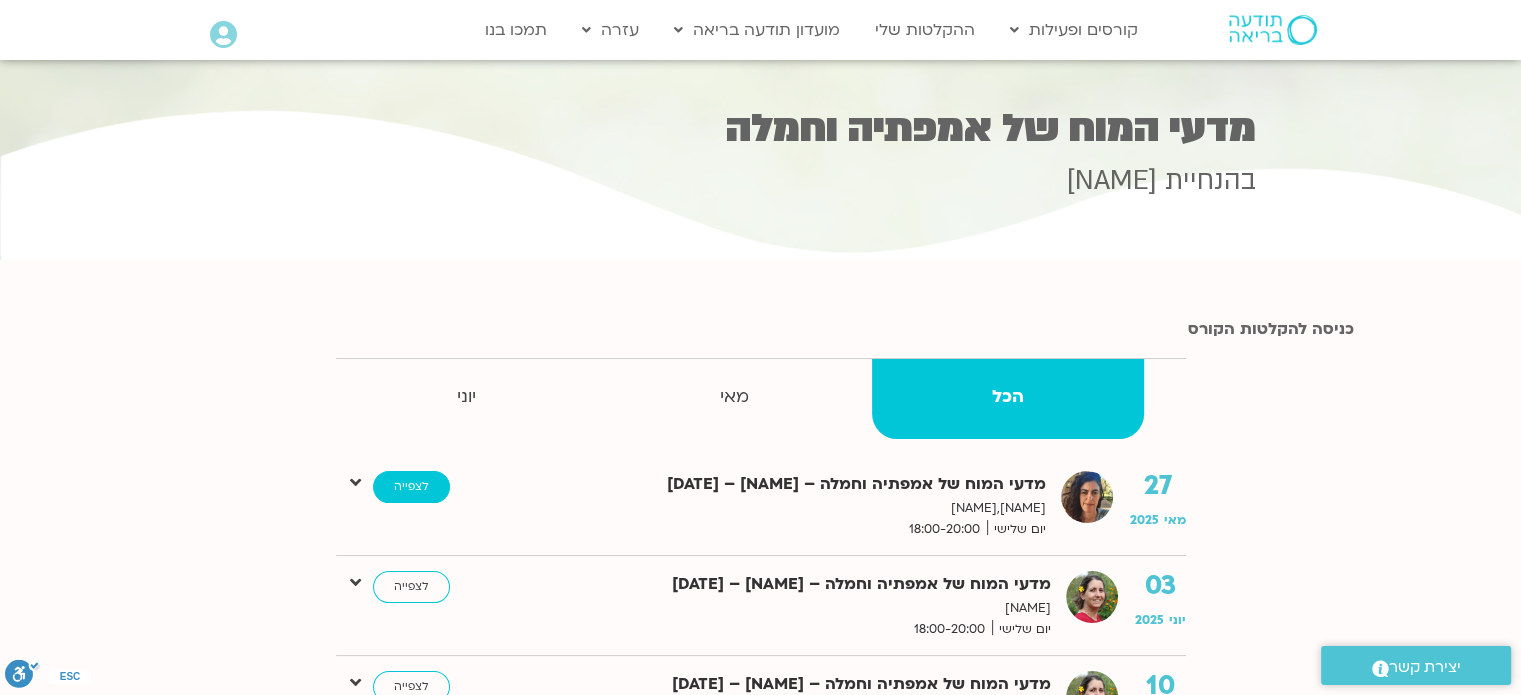 click on "לצפייה" at bounding box center [411, 487] 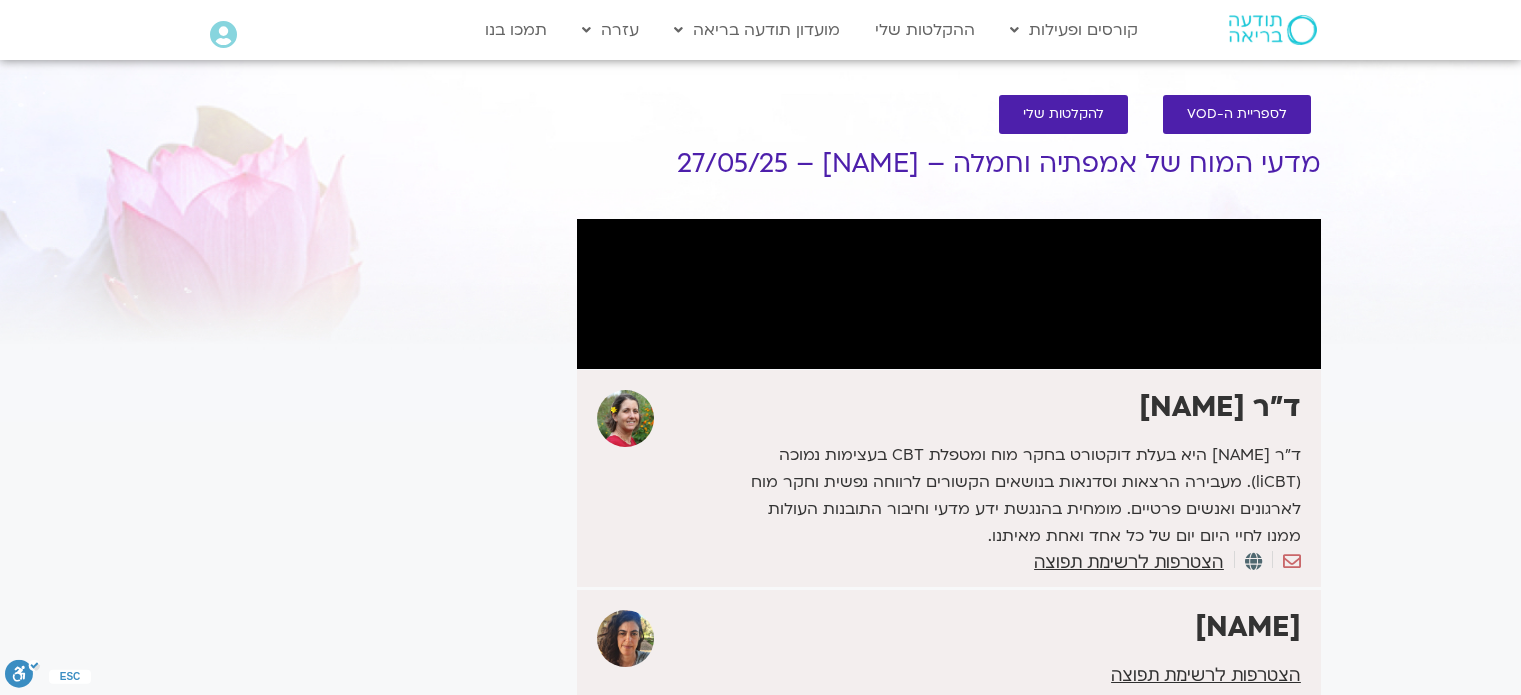 scroll, scrollTop: 0, scrollLeft: 0, axis: both 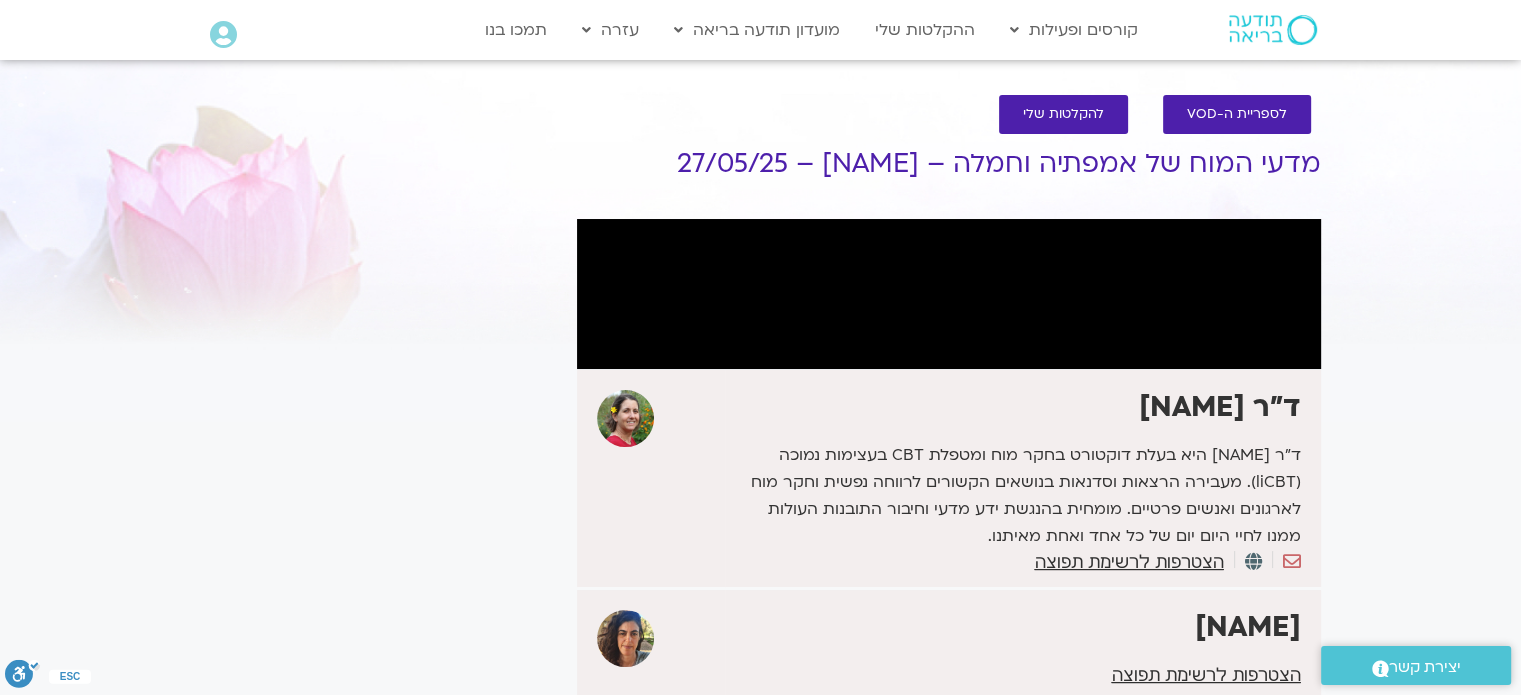 click on "It seems we can't find what you're looking for.
It seems we can't find what you're looking for." at bounding box center [379, 483] 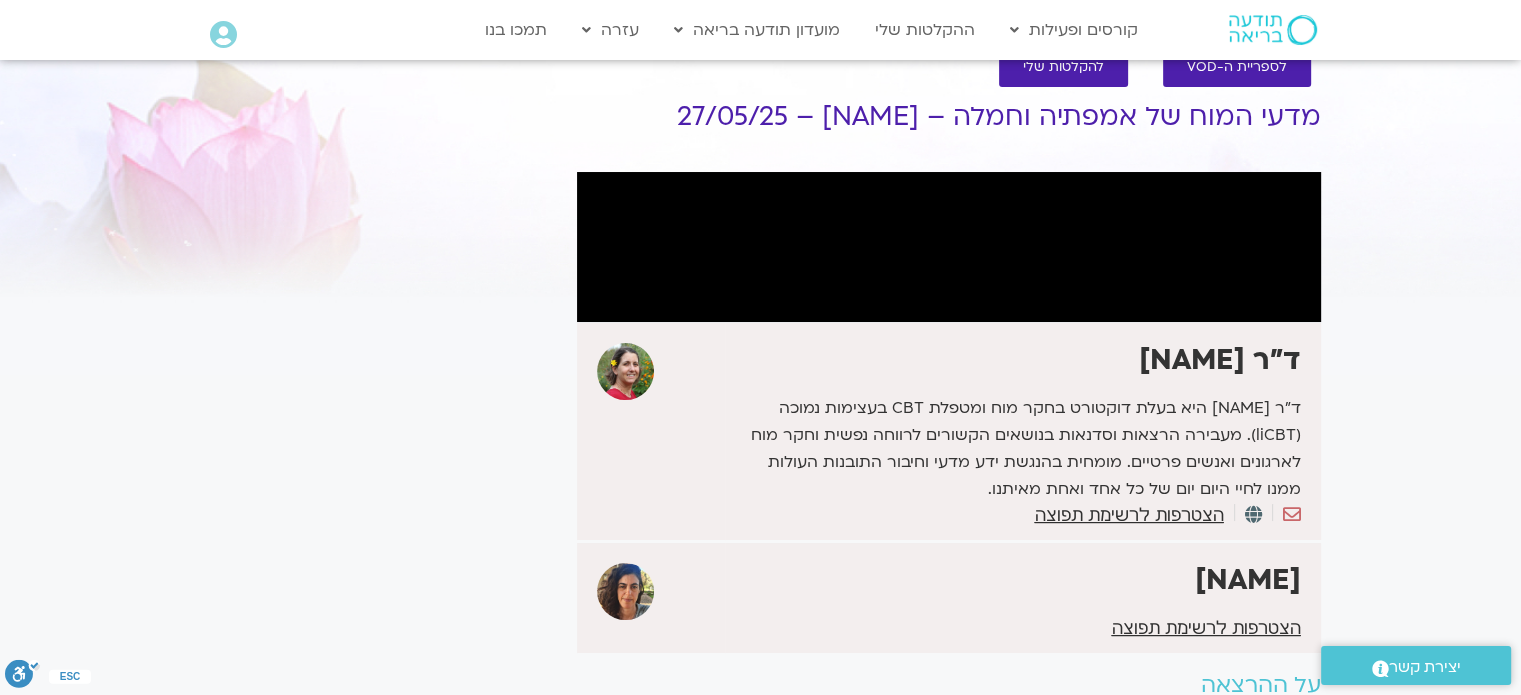 scroll, scrollTop: 80, scrollLeft: 0, axis: vertical 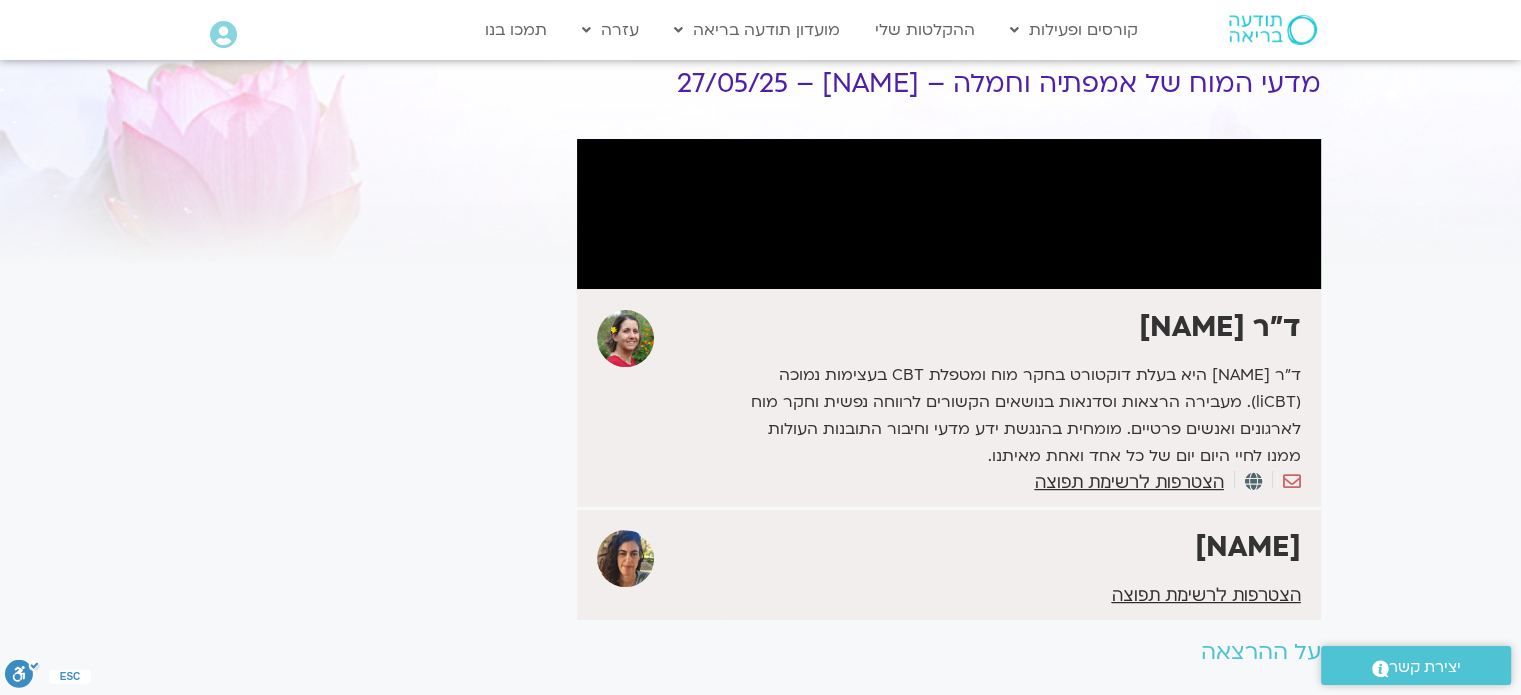 click on "It seems we can't find what you're looking for.
It seems we can't find what you're looking for." at bounding box center [379, 403] 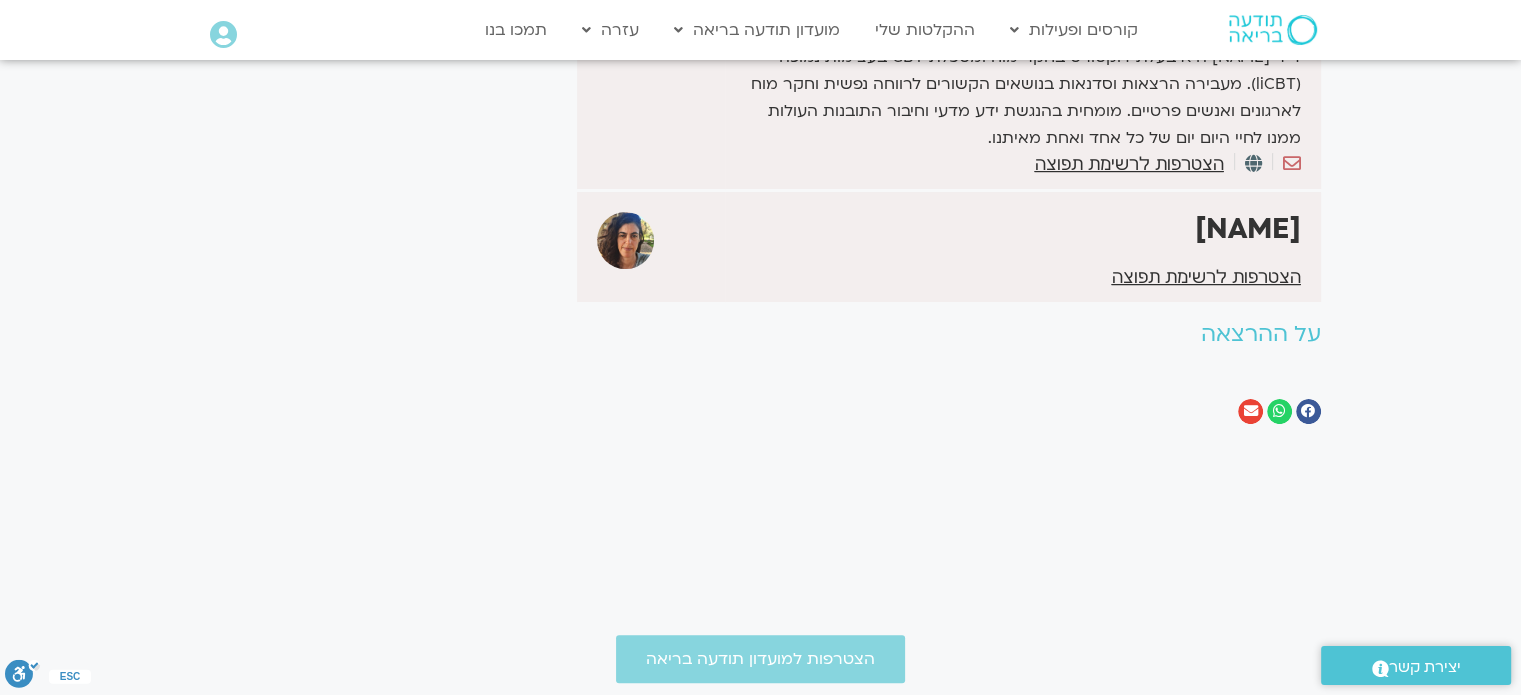 scroll, scrollTop: 400, scrollLeft: 0, axis: vertical 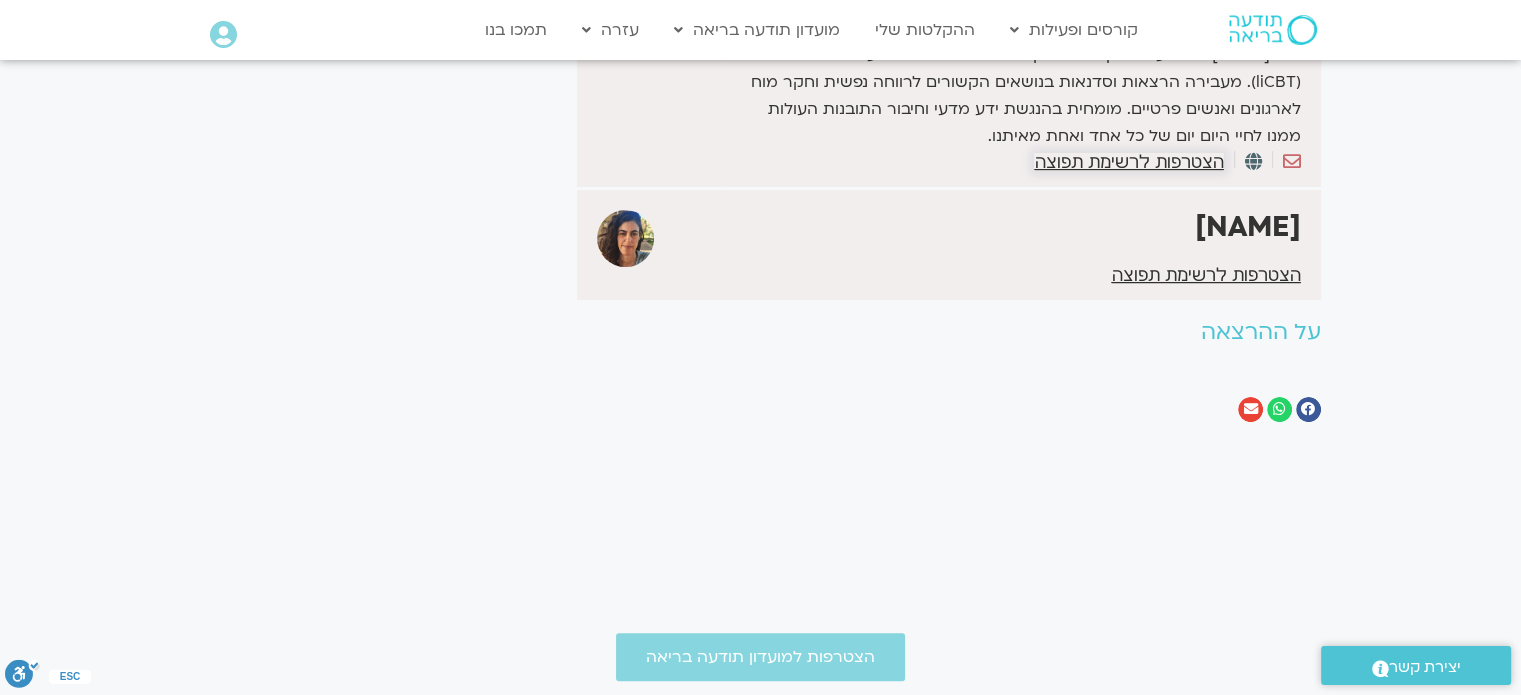 click on "הצטרפות לרשימת תפוצה" at bounding box center [1128, 162] 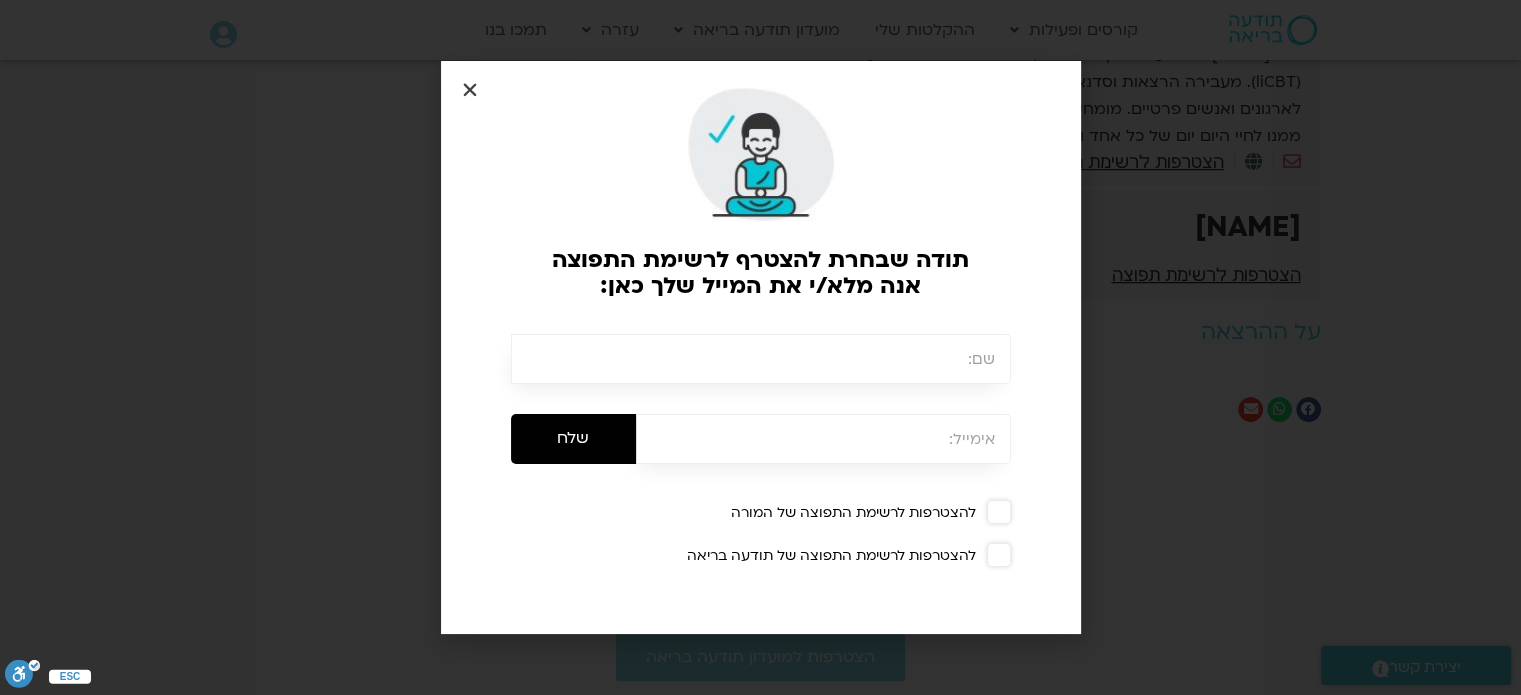 click at bounding box center [470, 90] 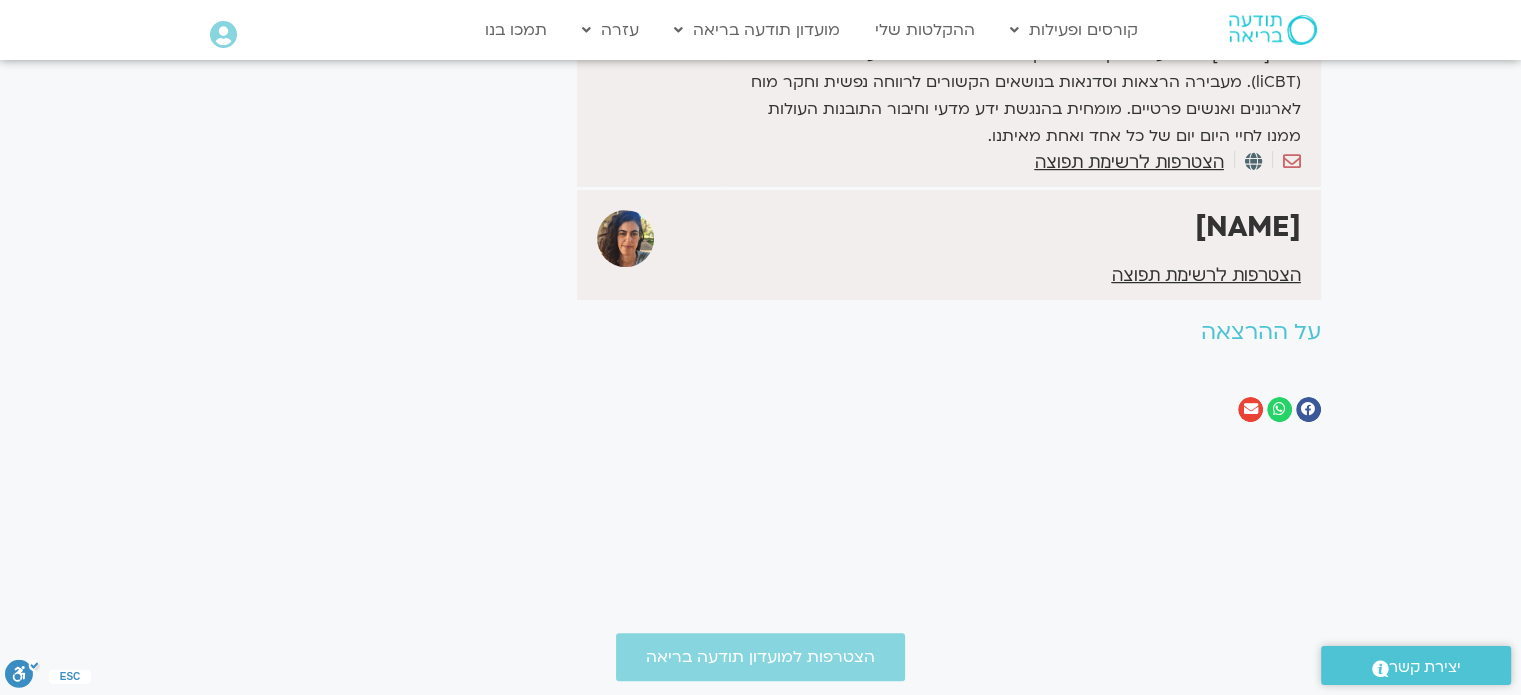 click on "It seems we can't find what you're looking for.
It seems we can't find what you're looking for." at bounding box center (379, 83) 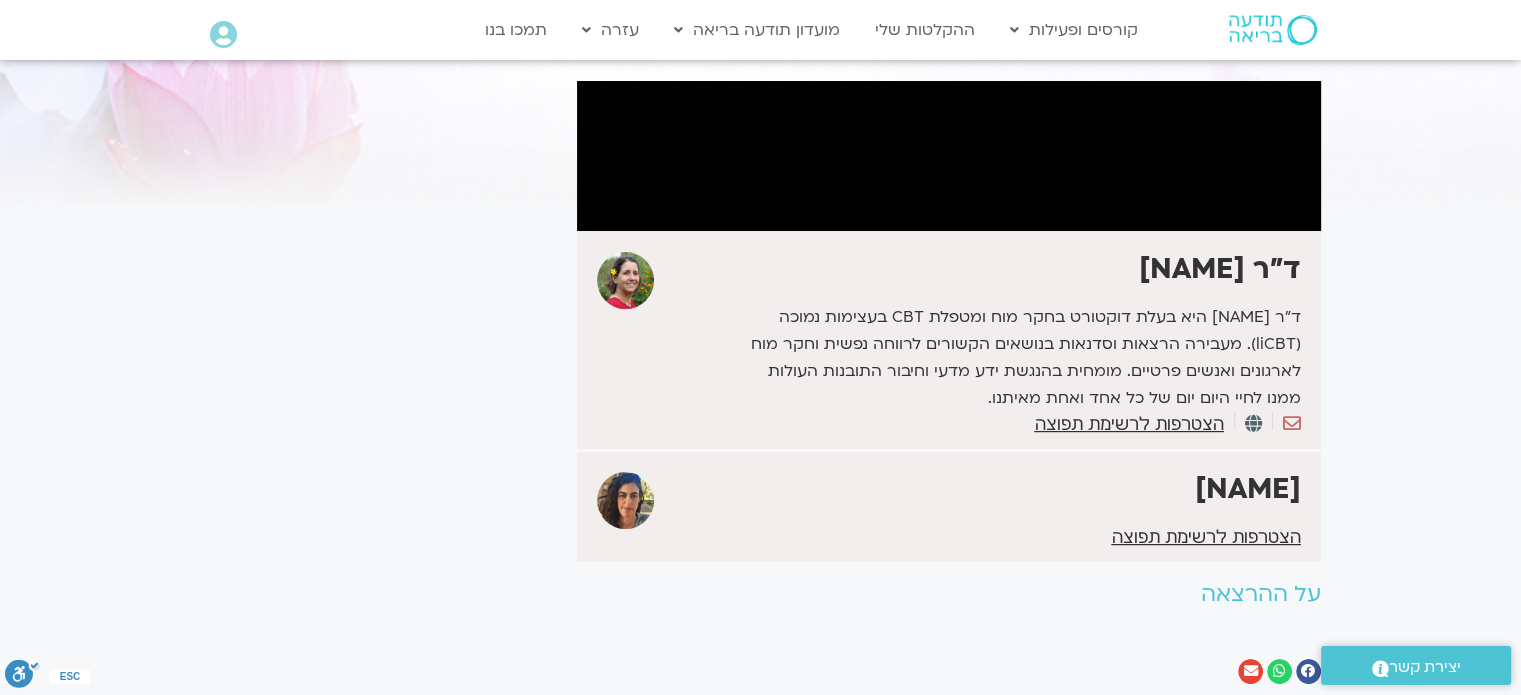 scroll, scrollTop: 0, scrollLeft: 0, axis: both 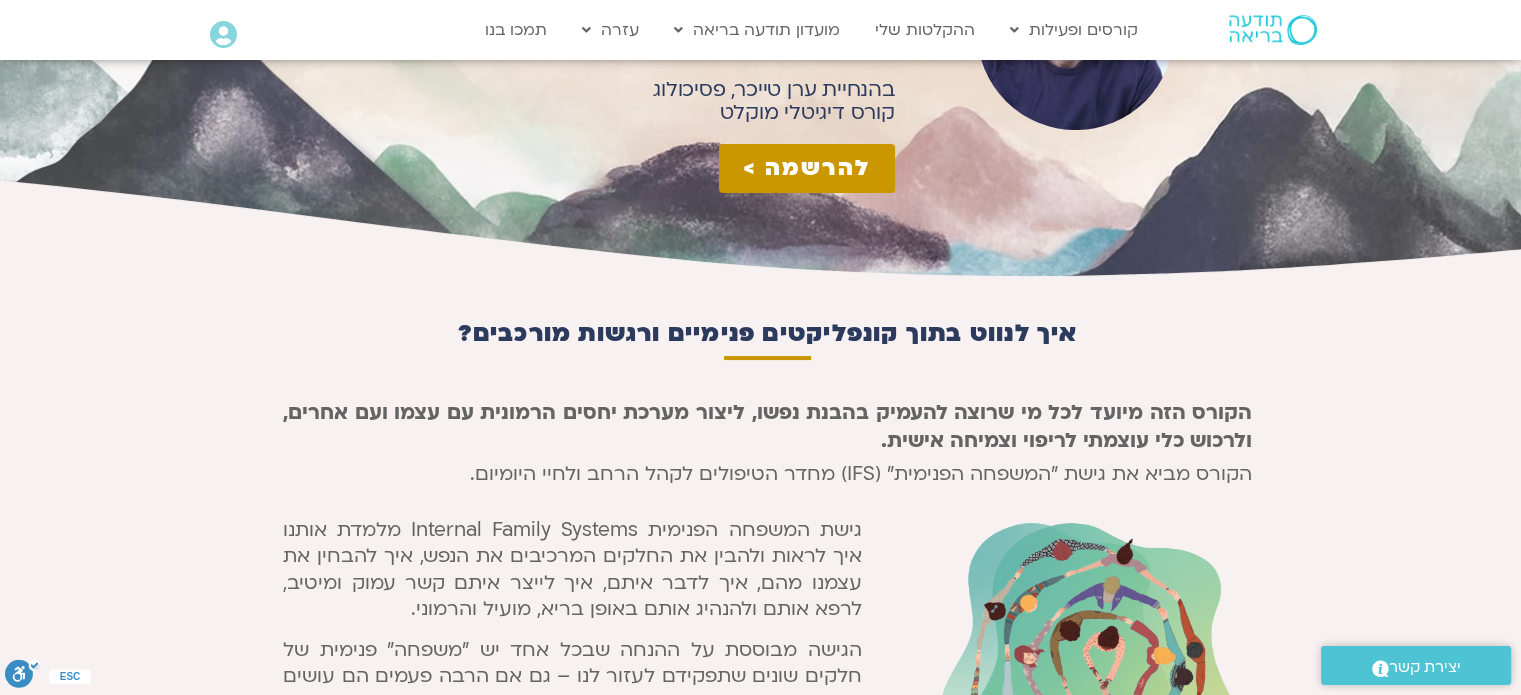 click on "הקורס הזה מיועד לכל מי שרוצה להעמיק בהבנת נפשו, ליצור מערכת יחסים הרמונית עם עצמו ועם אחרים, ולרכוש כלי עוצמתי לריפוי וצמיחה אישית." at bounding box center [767, 426] 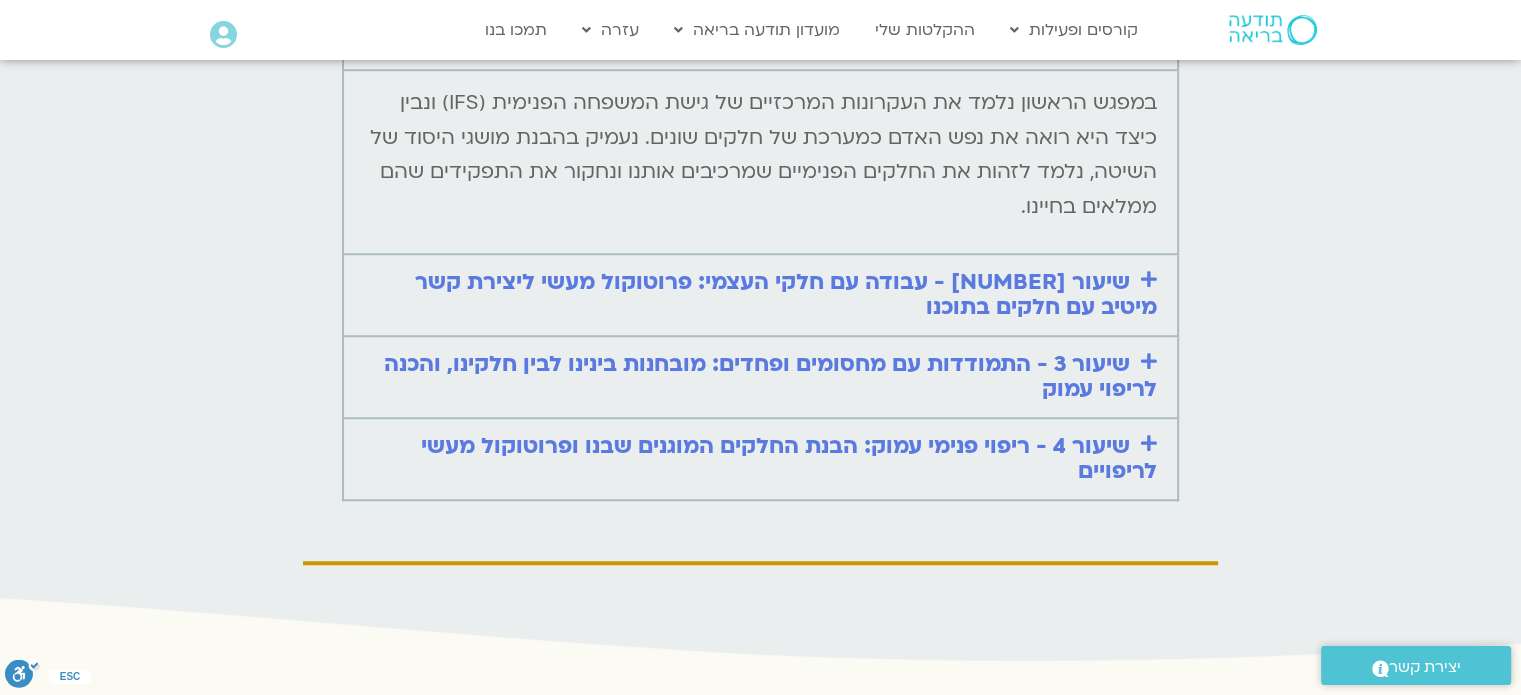 scroll, scrollTop: 1440, scrollLeft: 0, axis: vertical 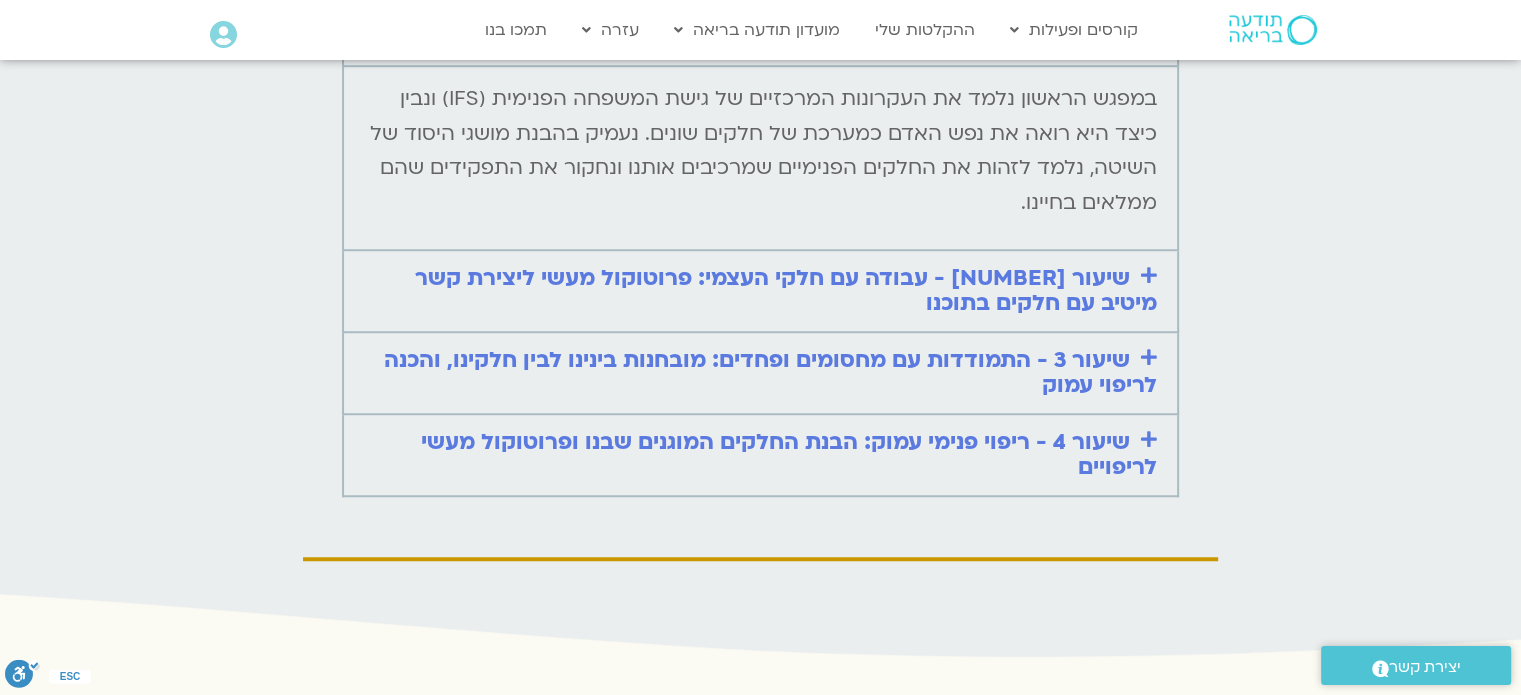 click on "שיעור 2 - עבודה עם חלקי העצמי: פרוטוקול מעשי ליצירת קשר מיטיב עם חלקים בתוכנו" at bounding box center [786, 290] 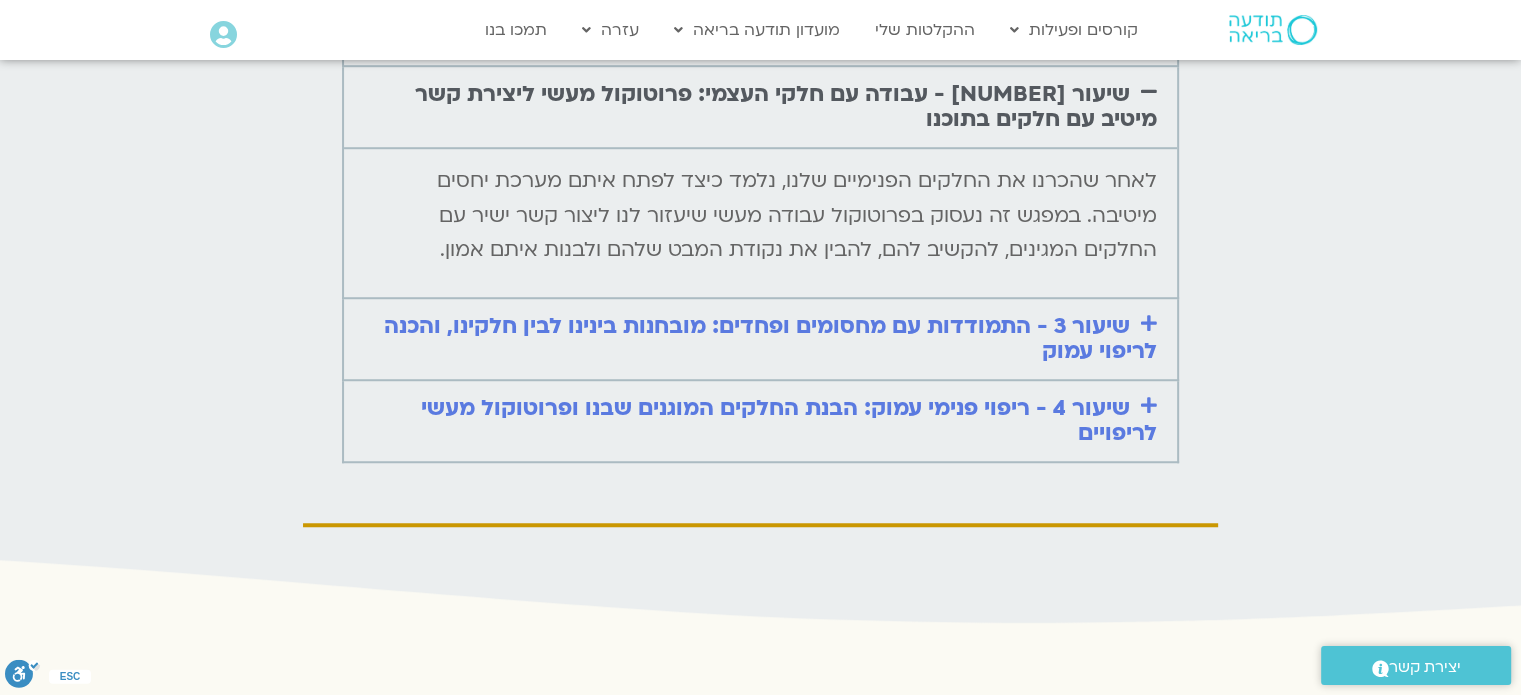click on "שיעור 3 - התמודדות עם מחסומים ופחדים: מובחנות בינינו לבין חלקינו, והכנה לריפוי עמוק" at bounding box center (770, 338) 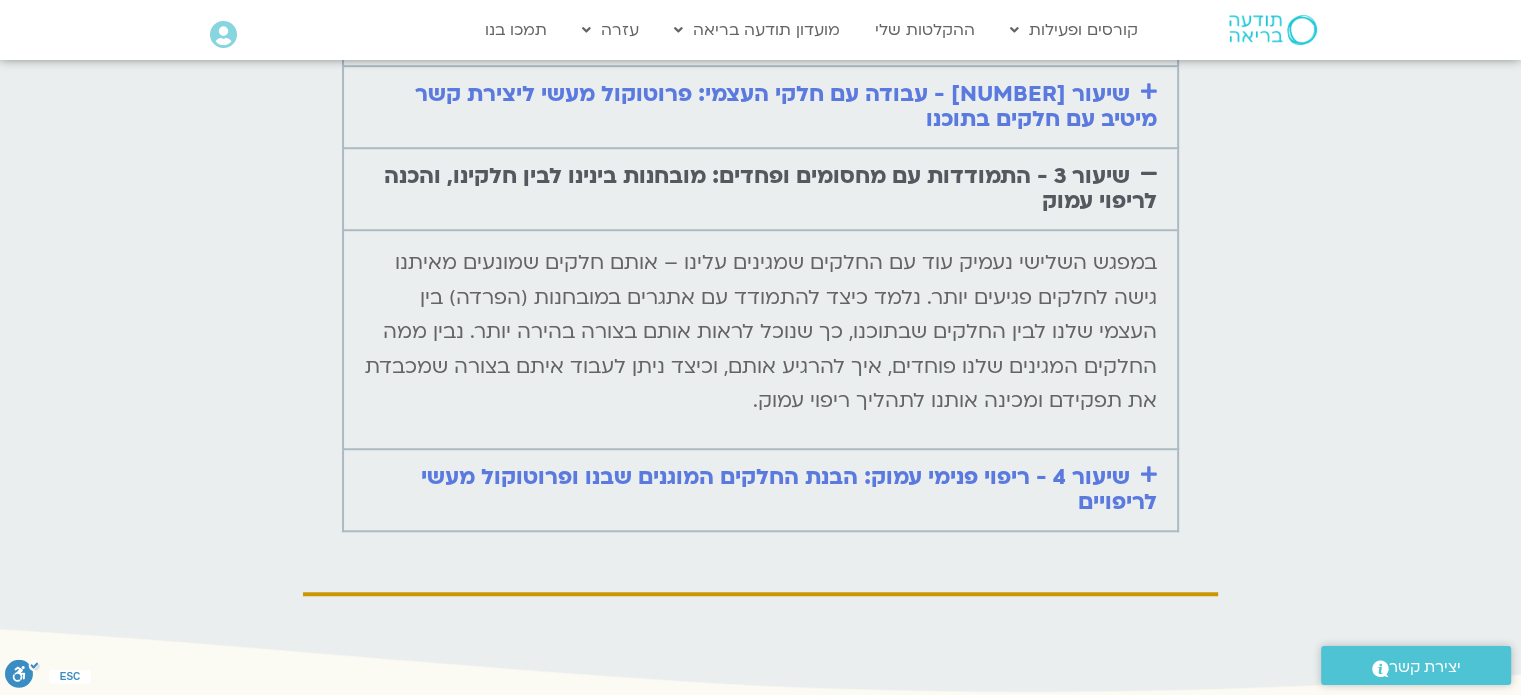 click on "שיעור 4 - ריפוי פנימי עמוק: הבנת החלקים המוגנים שבנו ופרוטוקול מעשי לריפויים" at bounding box center (789, 489) 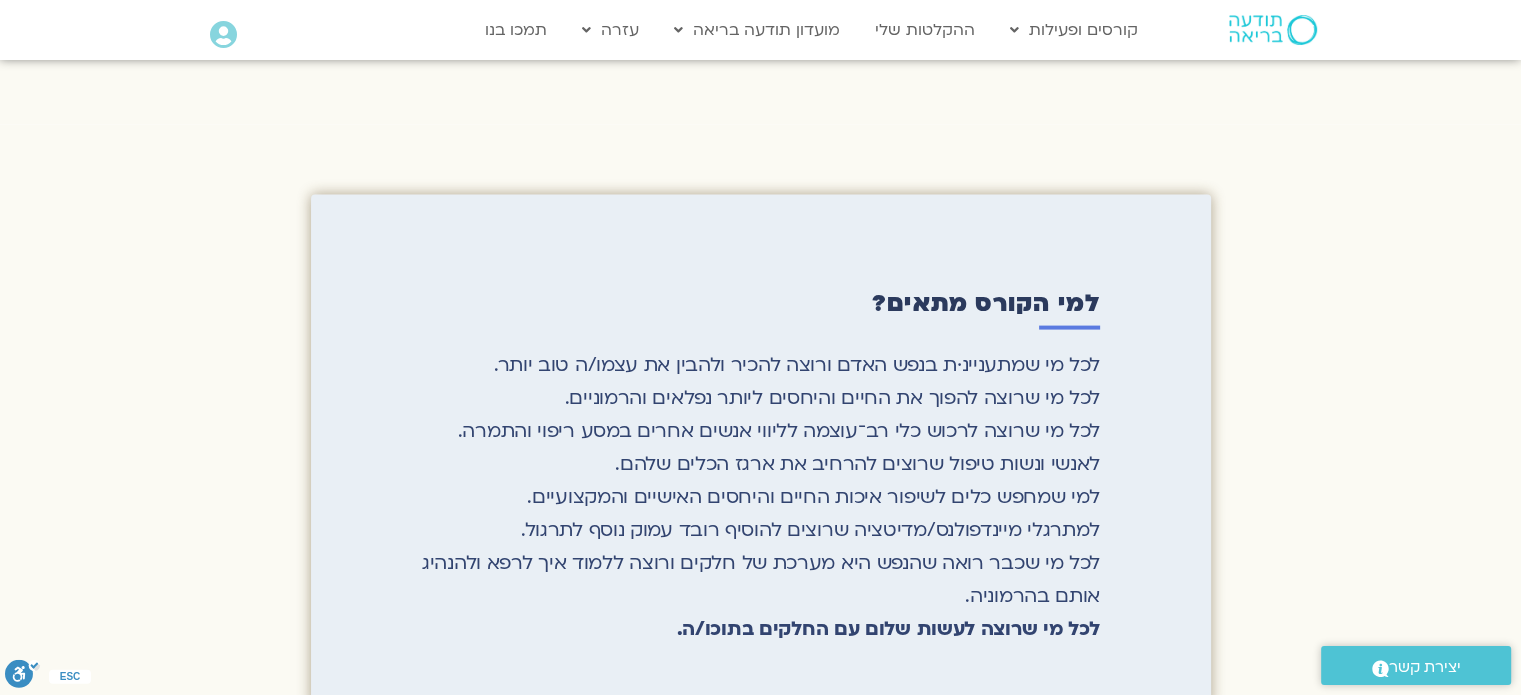 scroll, scrollTop: 4200, scrollLeft: 0, axis: vertical 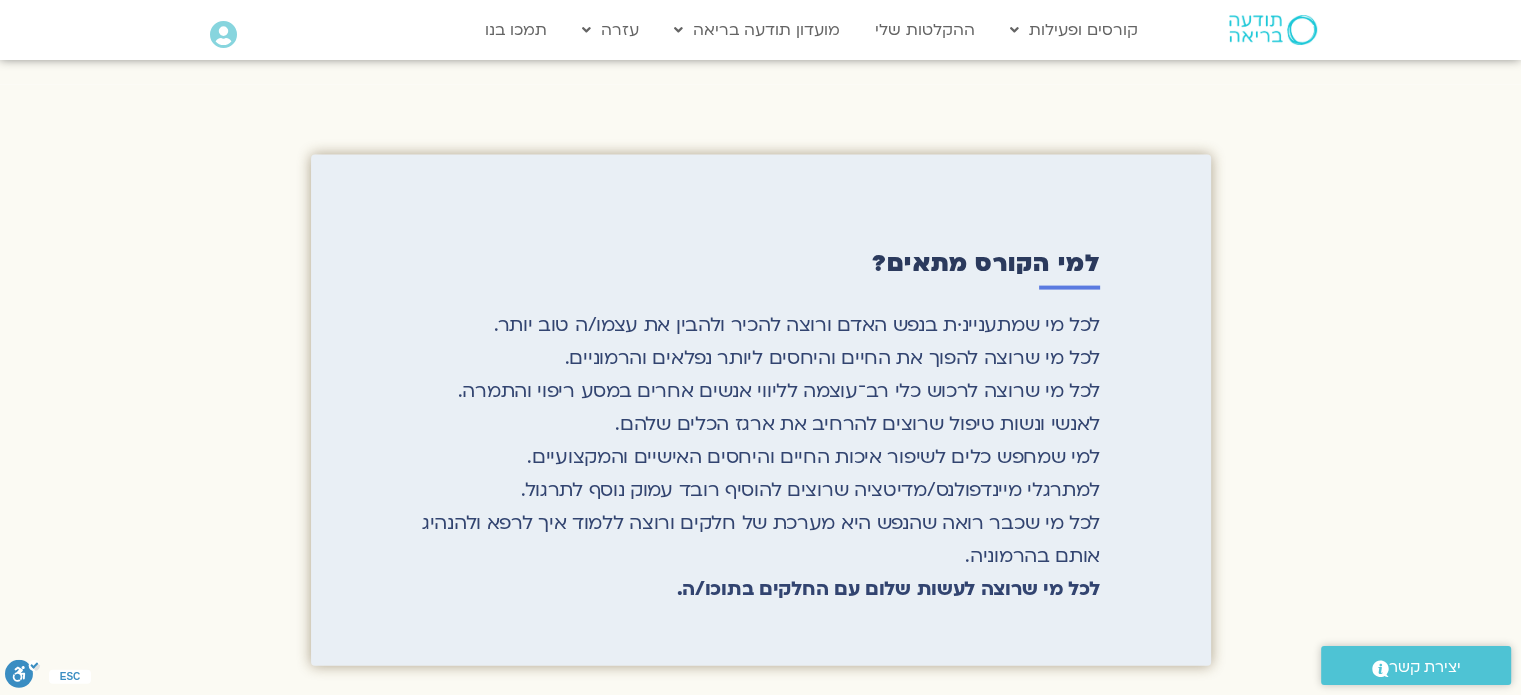 click on "לכל מי שמתעניינ·ת בנפש האדם ורוצה להכיר ולהבין את עצמו/ה טוב יותר. לכל מי שרוצה להפוך את החיים והיחסים ליותר נפלאים והרמוניים. לכל מי שרוצה לרכוש כלי רב־עוצמה לליווי אנשים אחרים במסע ריפוי והתמרה.  לאנשי ונשות טיפול שרוצים להרחיב את ארגז הכלים שלהם. למי שמחפש כלים לשיפור איכות החיים והיחסים האישיים והמקצועיים. למתרגלי מיינדפולנס/מדיטציה שרוצים להוסיף רובד עמוק נוסף לתרגול. לכל מי שכבר רואה שהנפש היא מערכת של חלקים ורוצה ללמוד איך לרפא ולהנהיג אותם בהרמוניה. לכל מי שרוצה לעשות שלום עם החלקים בתוכו/ה." at bounding box center [760, 457] 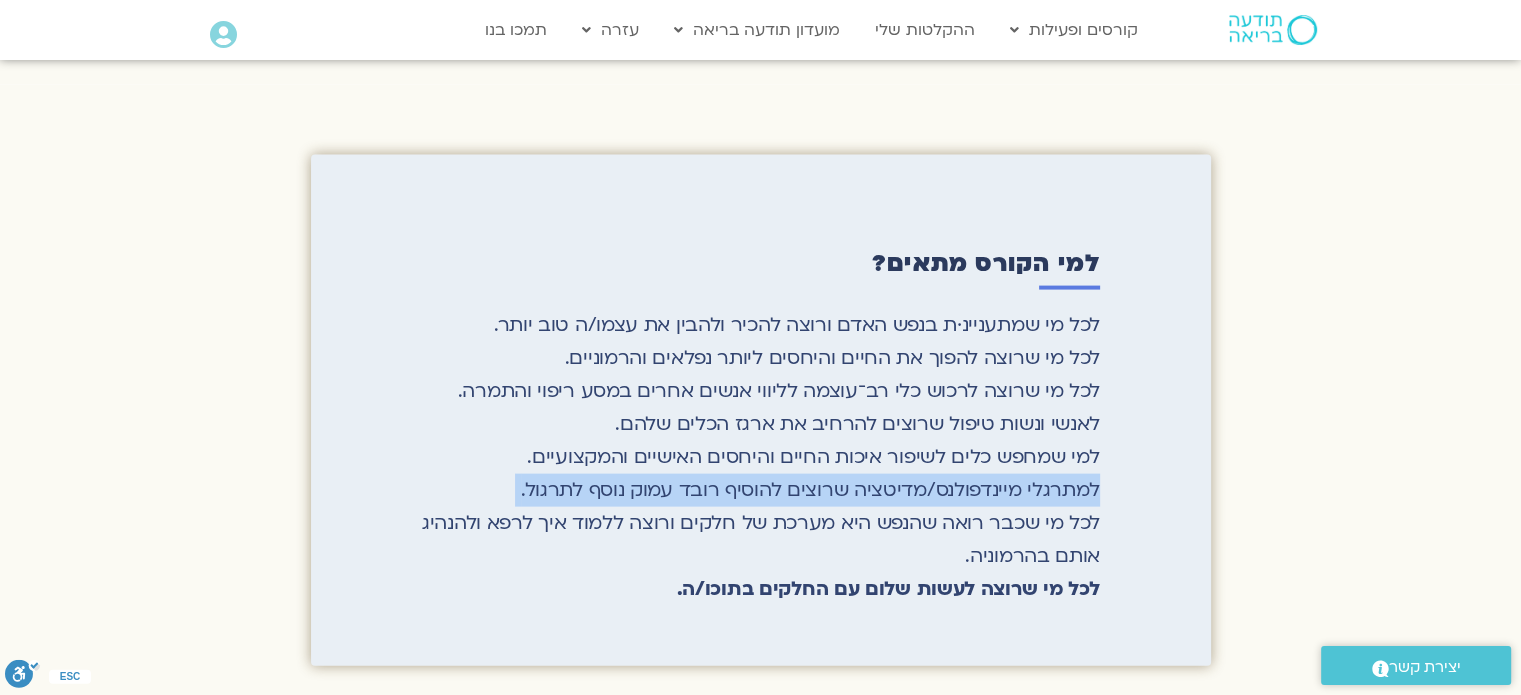 click on "לכל מי שמתעניינ·ת בנפש האדם ורוצה להכיר ולהבין את עצמו/ה טוב יותר. לכל מי שרוצה להפוך את החיים והיחסים ליותר נפלאים והרמוניים. לכל מי שרוצה לרכוש כלי רב־עוצמה לליווי אנשים אחרים במסע ריפוי והתמרה.  לאנשי ונשות טיפול שרוצים להרחיב את ארגז הכלים שלהם. למי שמחפש כלים לשיפור איכות החיים והיחסים האישיים והמקצועיים. למתרגלי מיינדפולנס/מדיטציה שרוצים להוסיף רובד עמוק נוסף לתרגול. לכל מי שכבר רואה שהנפש היא מערכת של חלקים ורוצה ללמוד איך לרפא ולהנהיג אותם בהרמוניה. לכל מי שרוצה לעשות שלום עם החלקים בתוכו/ה." at bounding box center [760, 457] 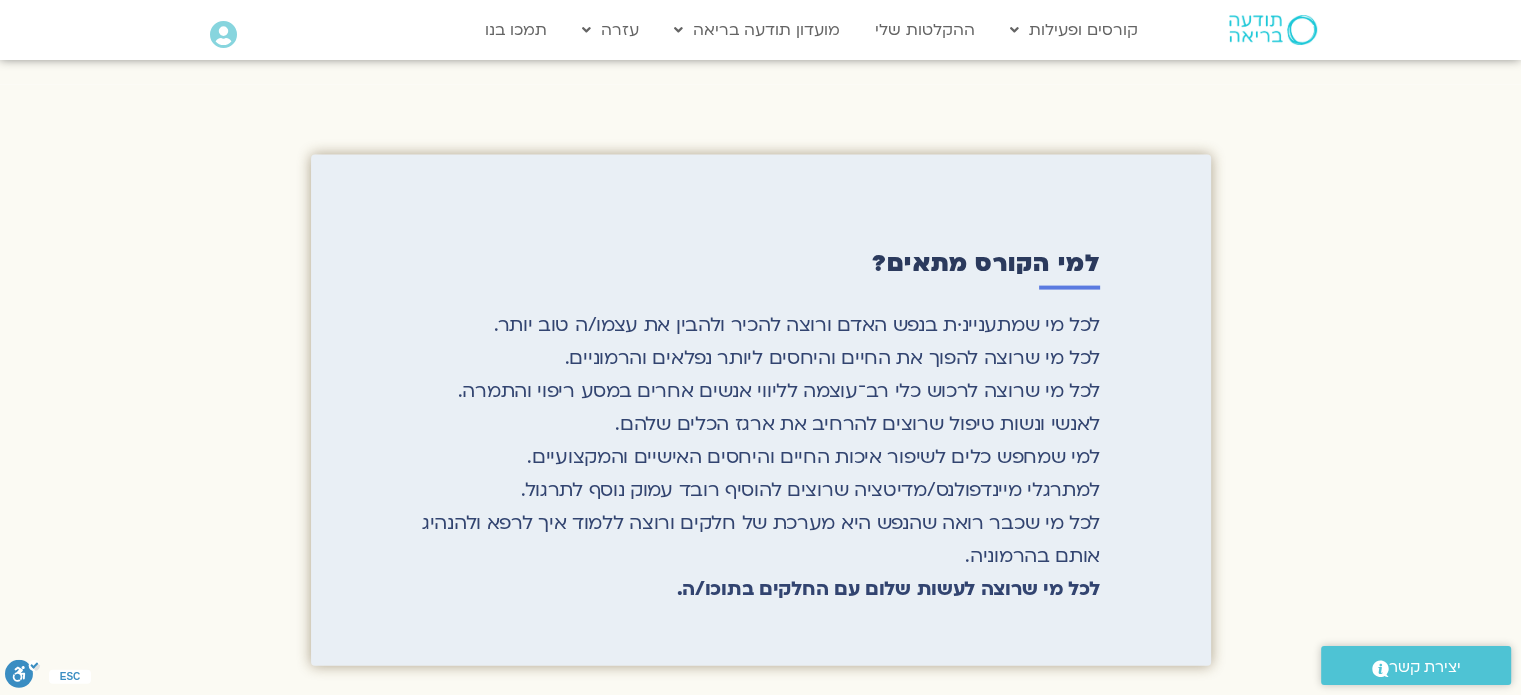 click on "למי הקורס מתאים?
לכל מי שמתעניינ·ת בנפש האדם ורוצה להכיר ולהבין את עצמו/ה טוב יותר. לכל מי שרוצה להפוך את החיים והיחסים ליותר נפלאים והרמוניים. לכל מי שרוצה לרכוש כלי רב־עוצמה לליווי אנשים אחרים במסע ריפוי והתמרה.  לאנשי ונשות טיפול שרוצים להרחיב את ארגז הכלים שלהם. למי שמחפש כלים לשיפור איכות החיים והיחסים האישיים והמקצועיים. למתרגלי מיינדפולנס/מדיטציה שרוצים להוסיף רובד עמוק נוסף לתרגול. לכל מי שרוצה לעשות שלום עם החלקים בתוכו/ה." at bounding box center (760, 410) 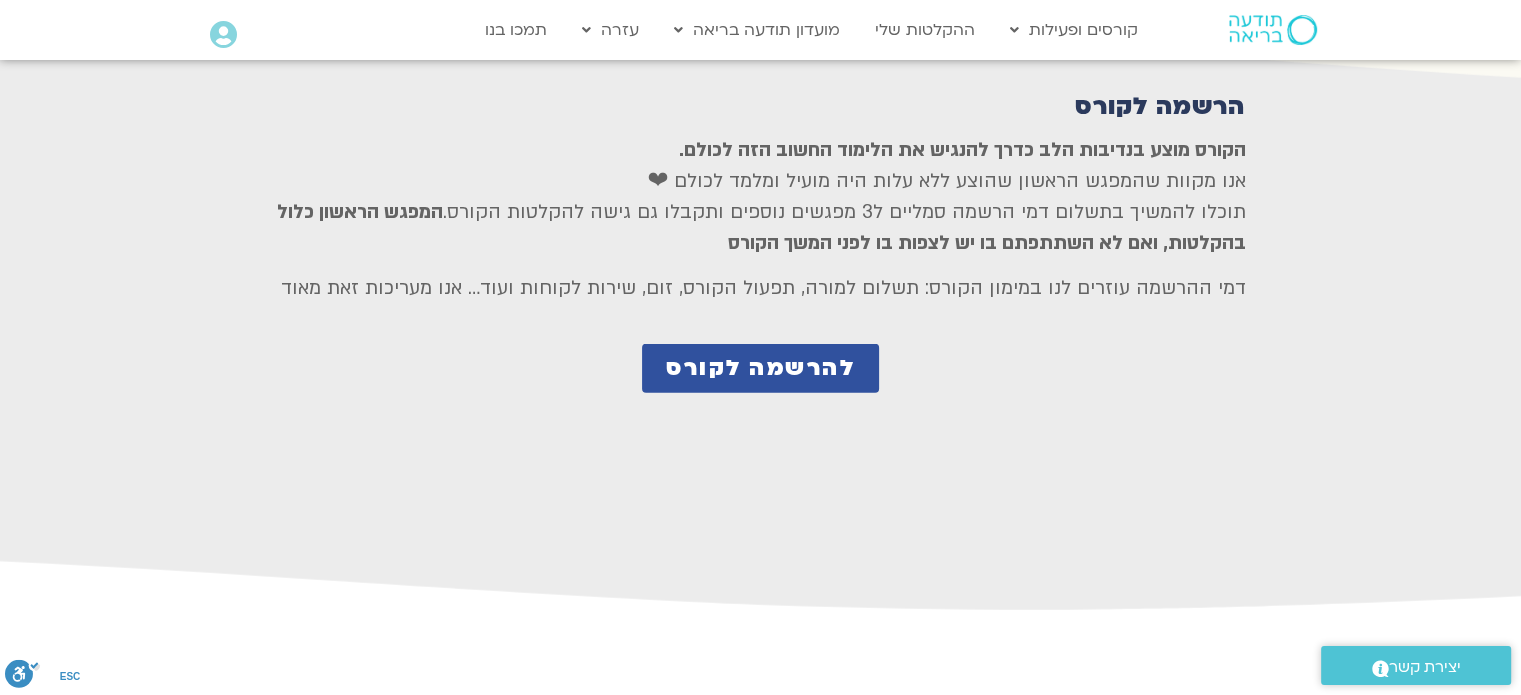scroll, scrollTop: 5440, scrollLeft: 0, axis: vertical 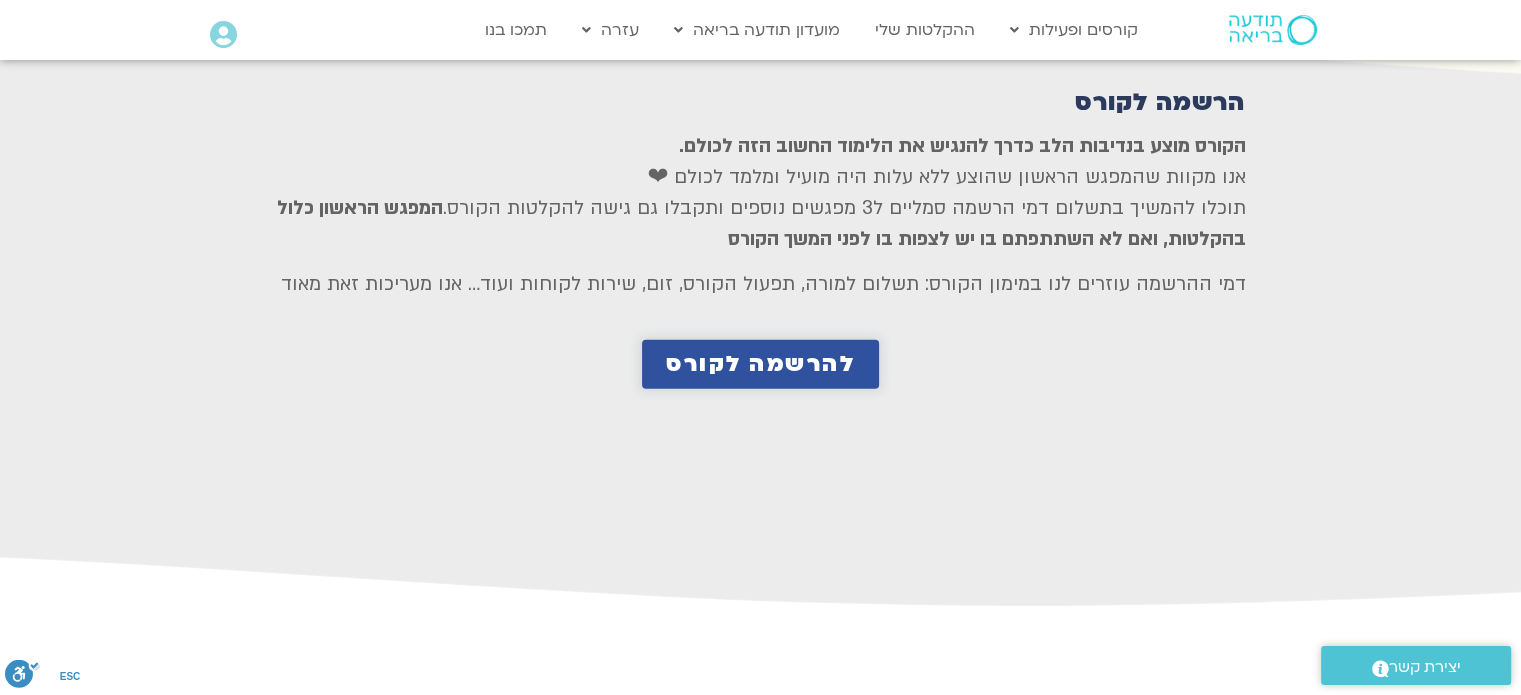 click on "להרשמה לקורס" at bounding box center (760, 364) 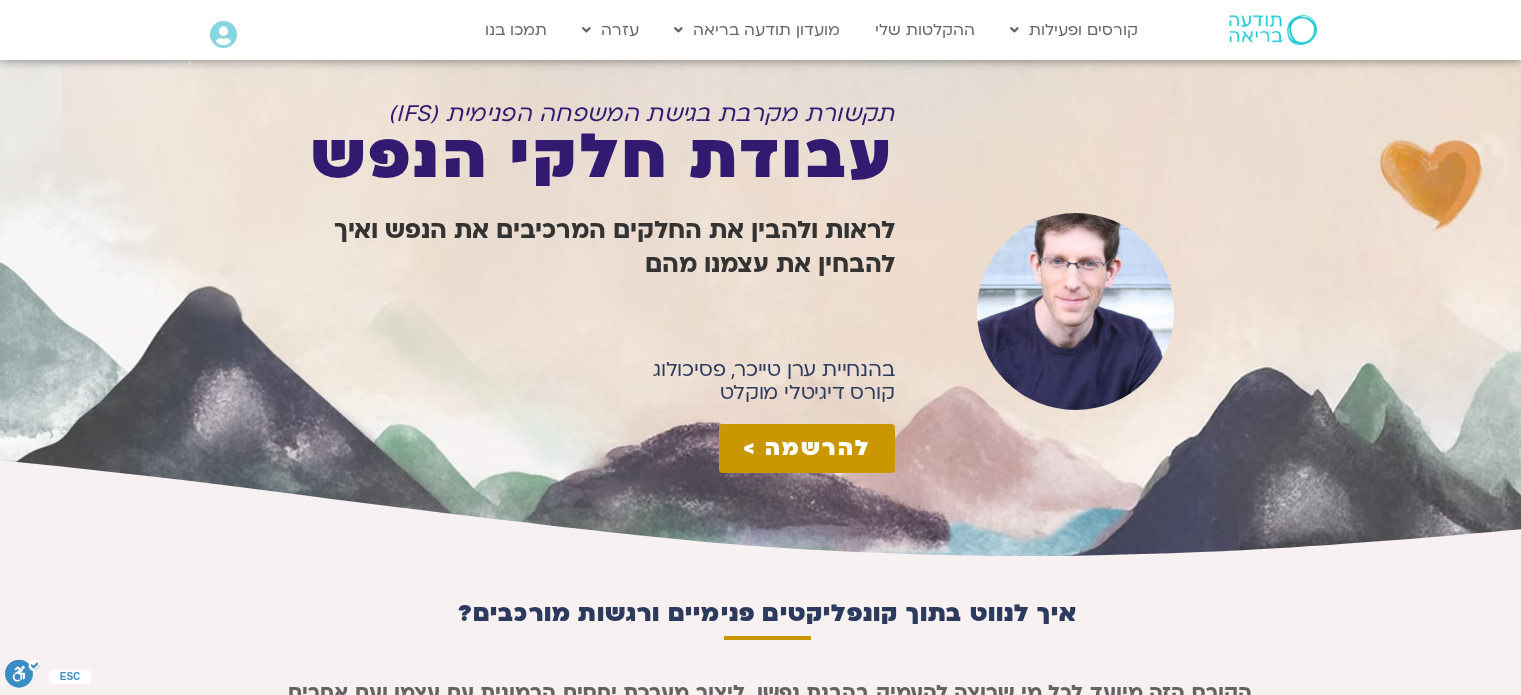 scroll, scrollTop: 0, scrollLeft: 0, axis: both 